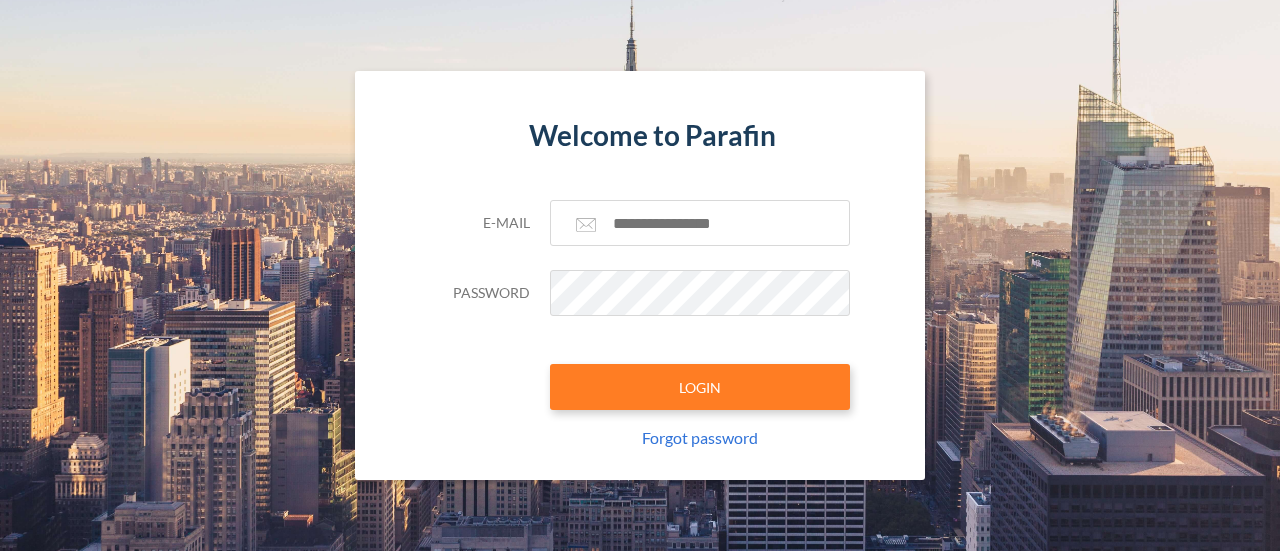 scroll, scrollTop: 0, scrollLeft: 0, axis: both 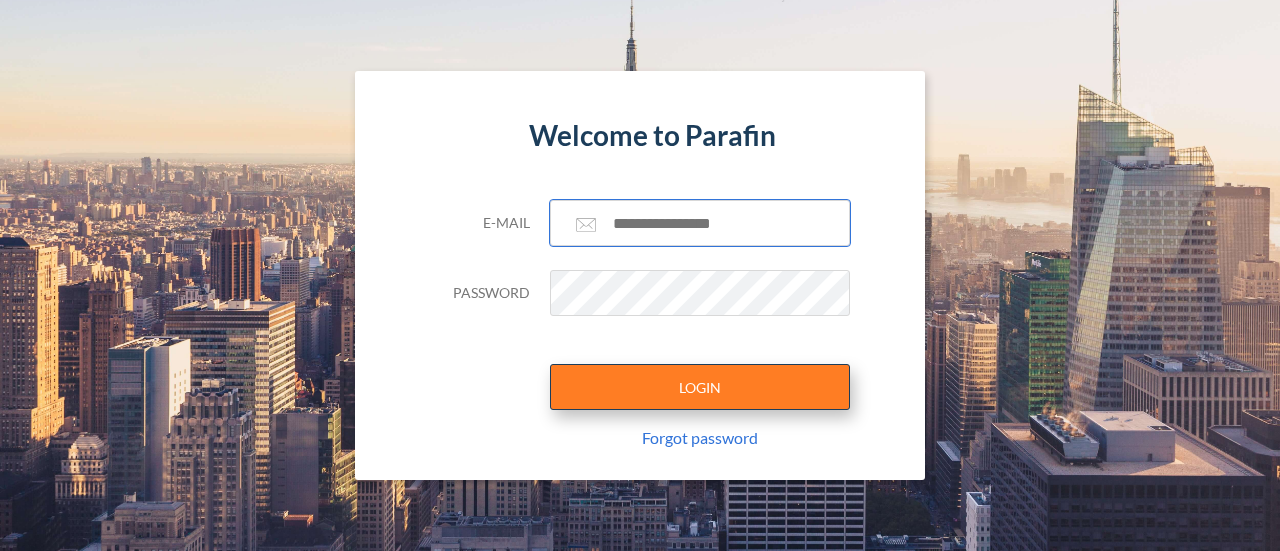 type on "**********" 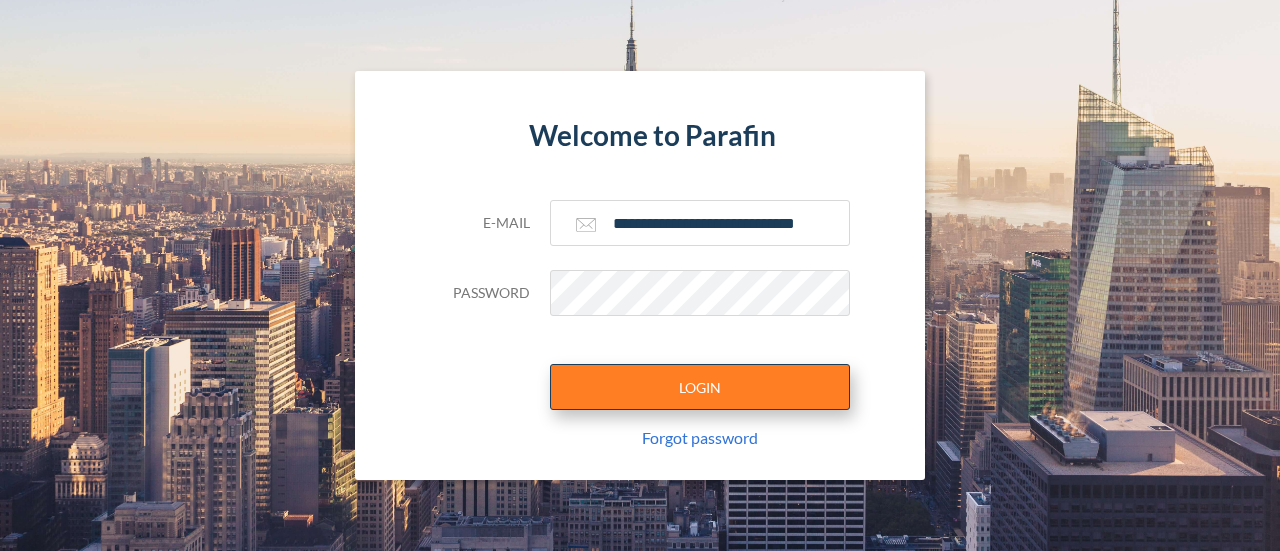 click on "LOGIN" at bounding box center [700, 387] 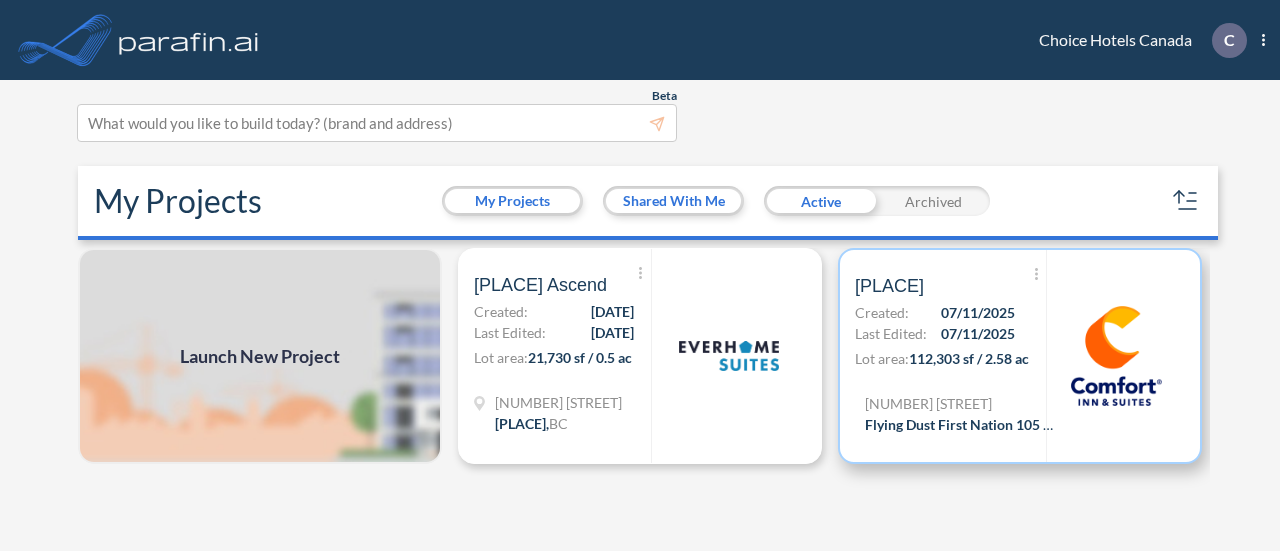 click on "112,303   sf /   2.58   ac" at bounding box center (969, 358) 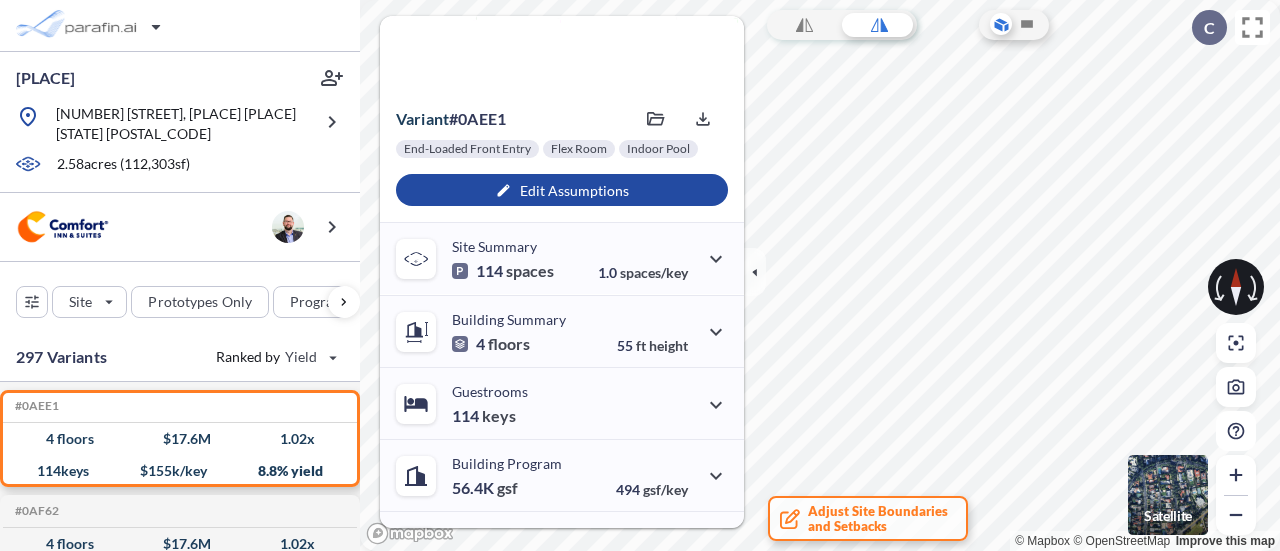 scroll, scrollTop: 0, scrollLeft: 0, axis: both 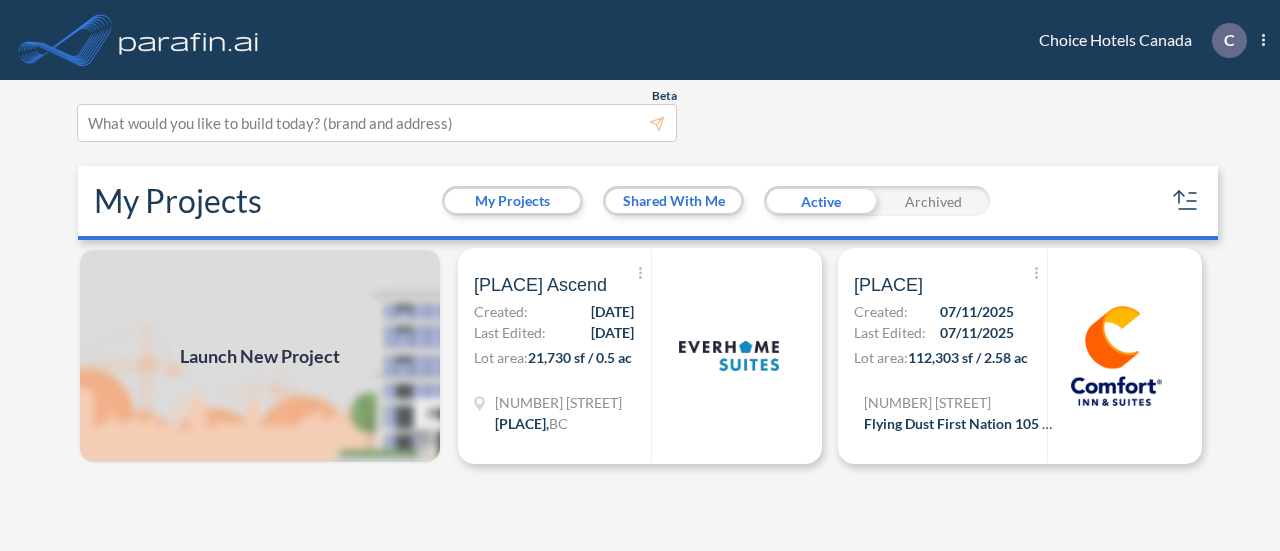 click on "Archived" at bounding box center (933, 201) 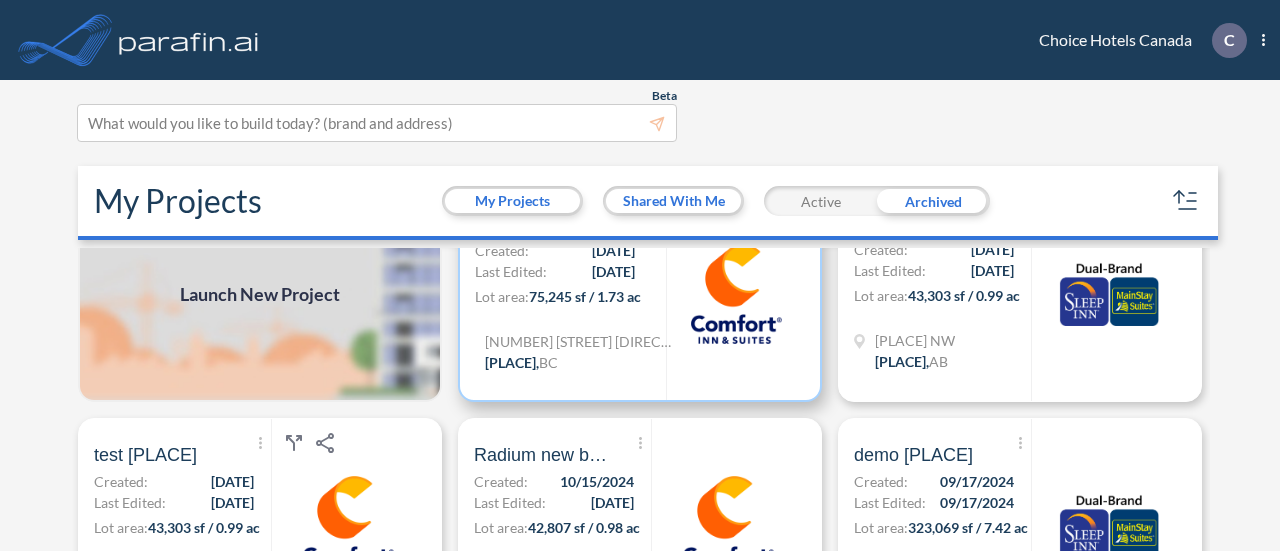 scroll, scrollTop: 100, scrollLeft: 0, axis: vertical 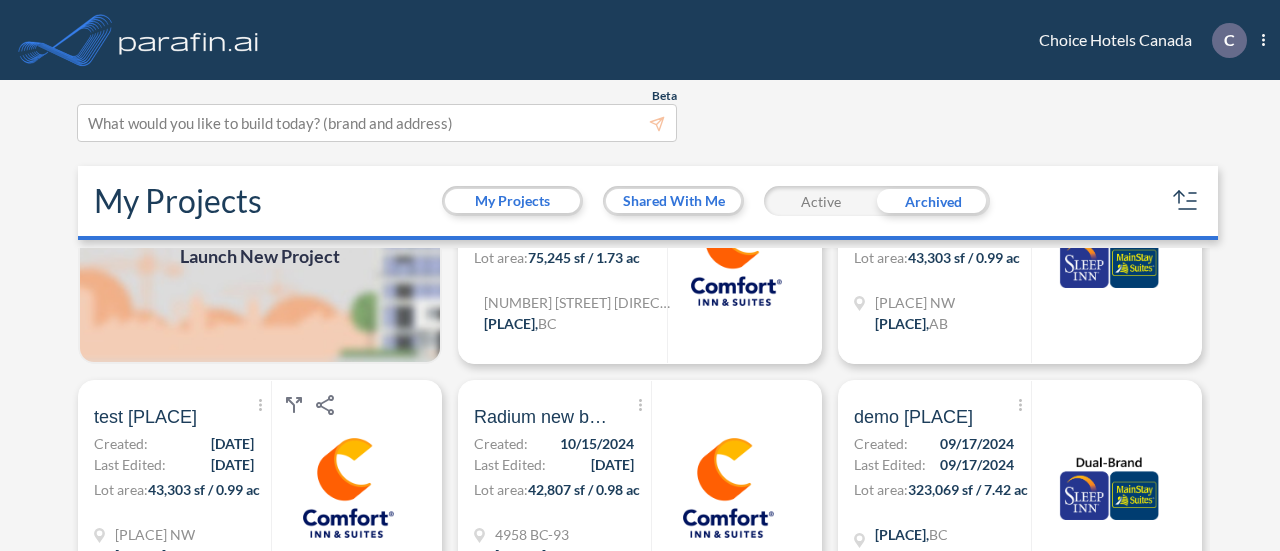 click on "My Projects My Projects Shared With Me Active Archived" at bounding box center (648, 203) 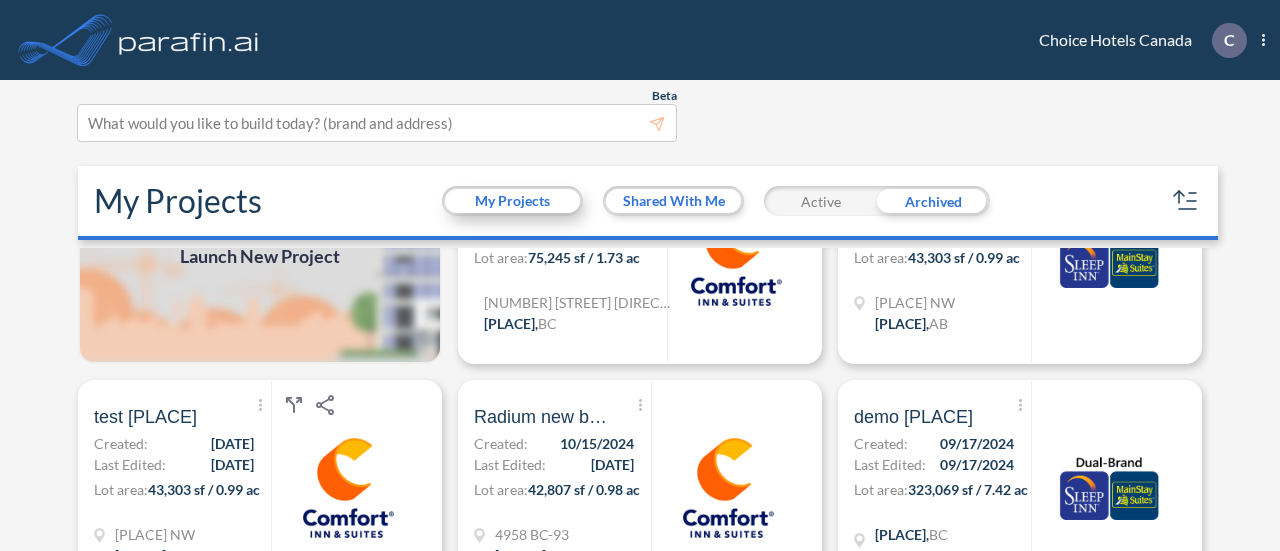 click on "My Projects" at bounding box center (512, 201) 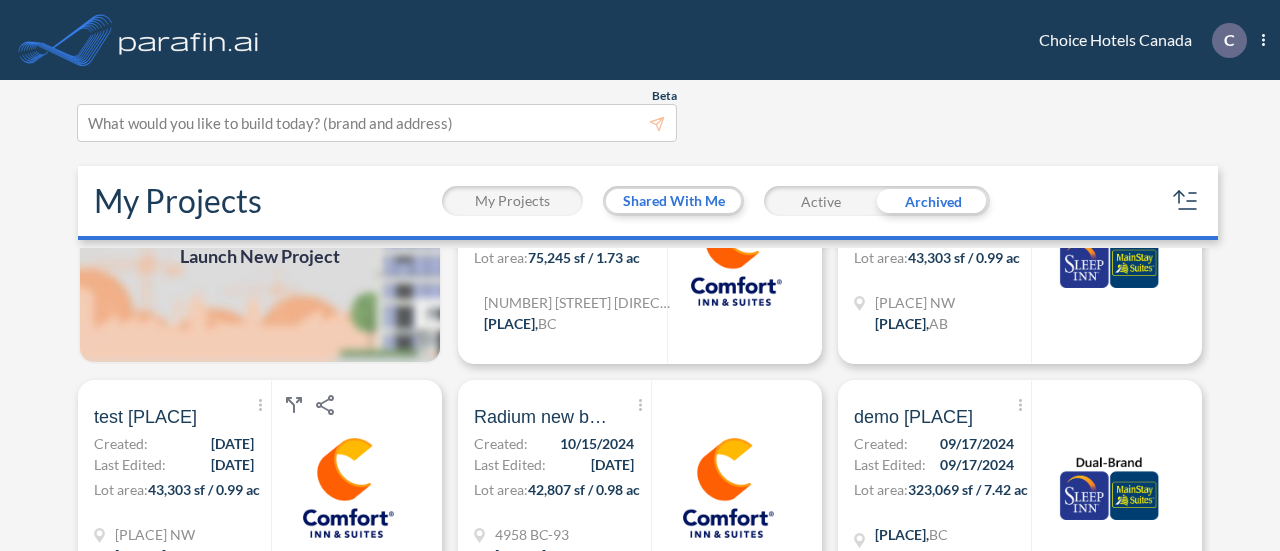 scroll, scrollTop: 0, scrollLeft: 0, axis: both 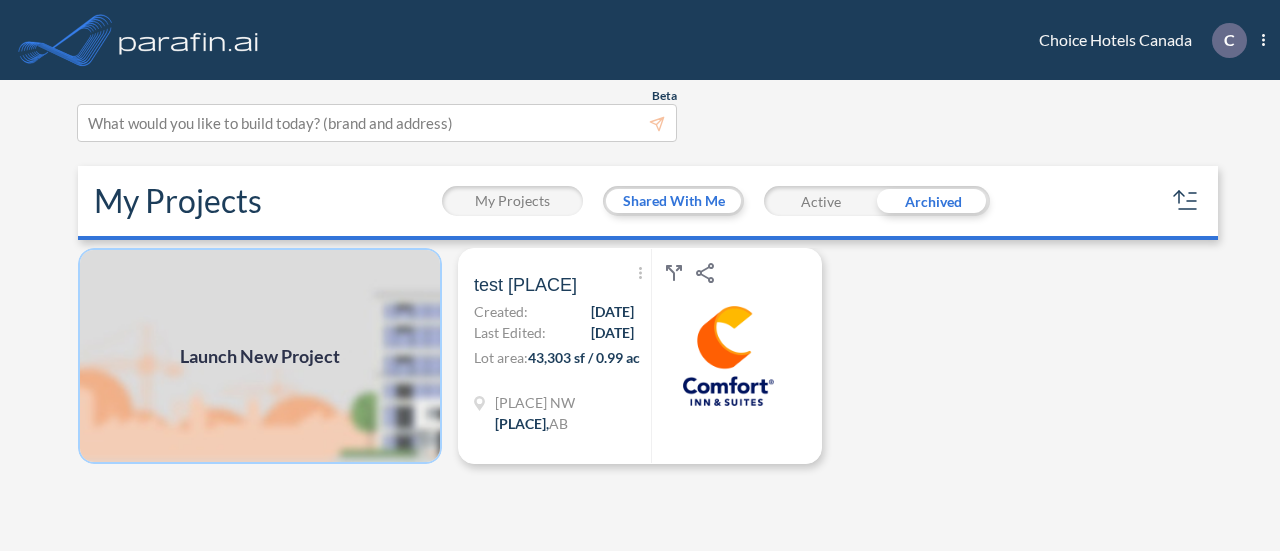 click at bounding box center (260, 356) 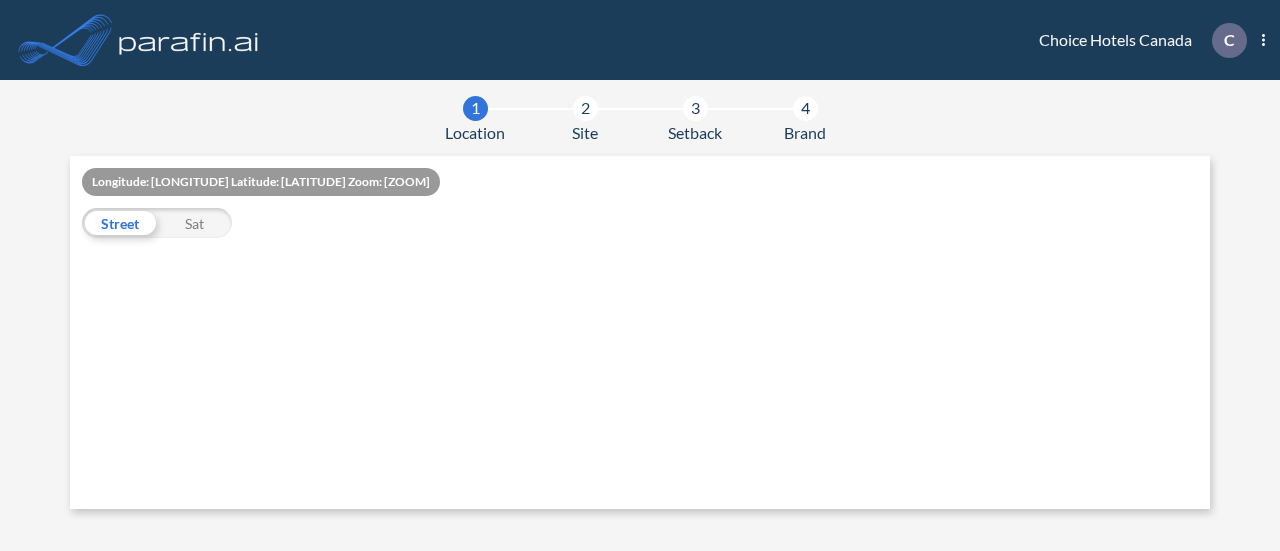 scroll, scrollTop: 0, scrollLeft: 0, axis: both 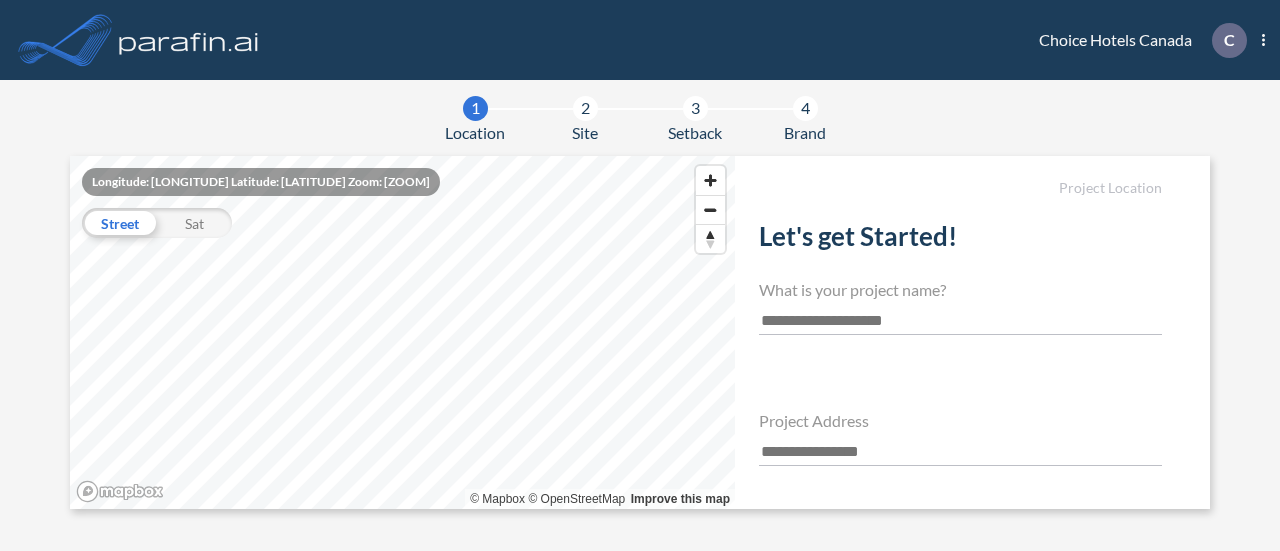 click at bounding box center [960, 321] 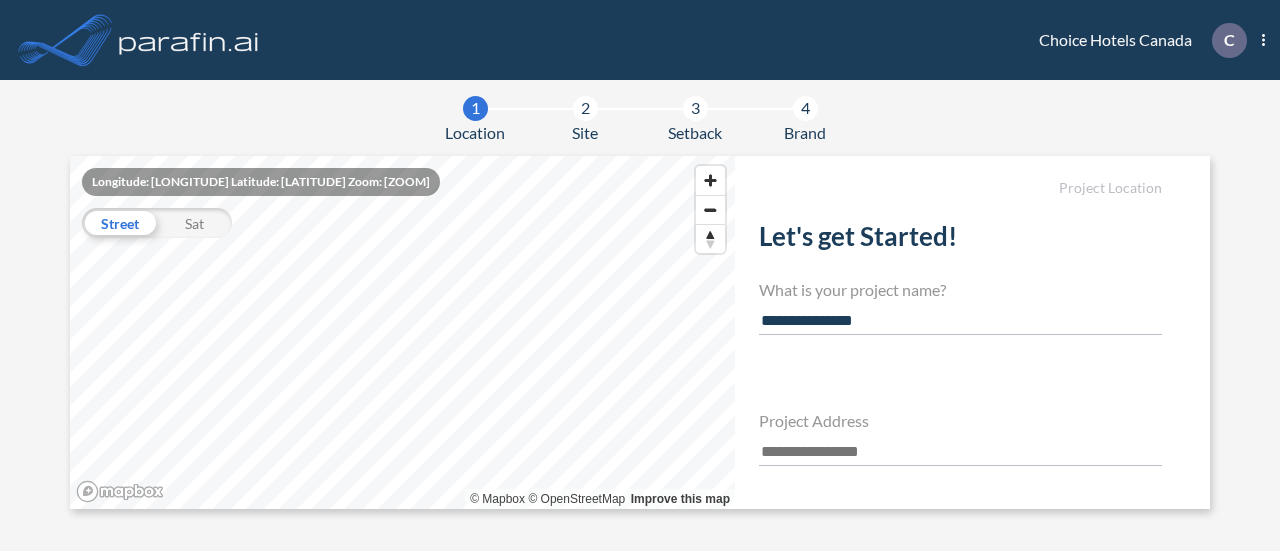 type on "**********" 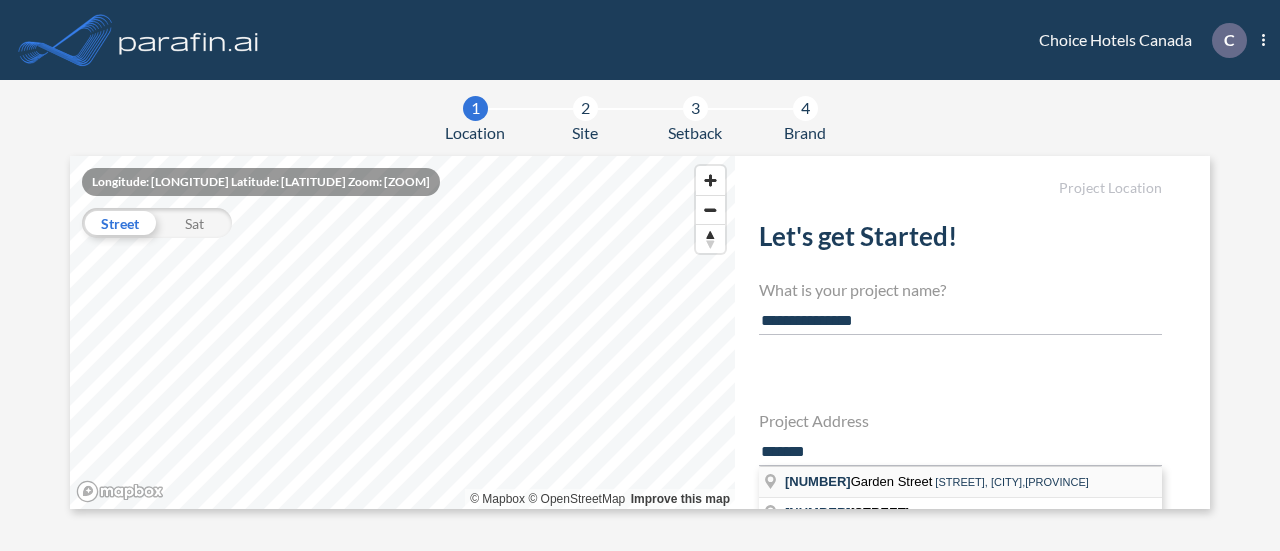 click on "[NUMBER] [STREET] [STREET], [CITY],[PROVINCE]" at bounding box center [960, 482] 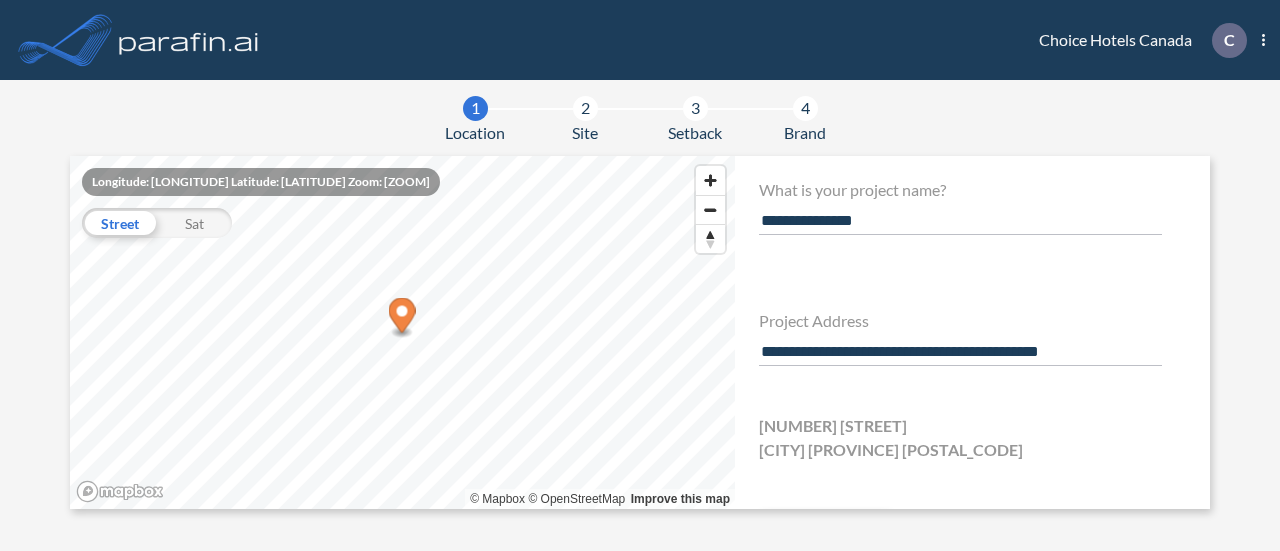 scroll, scrollTop: 174, scrollLeft: 0, axis: vertical 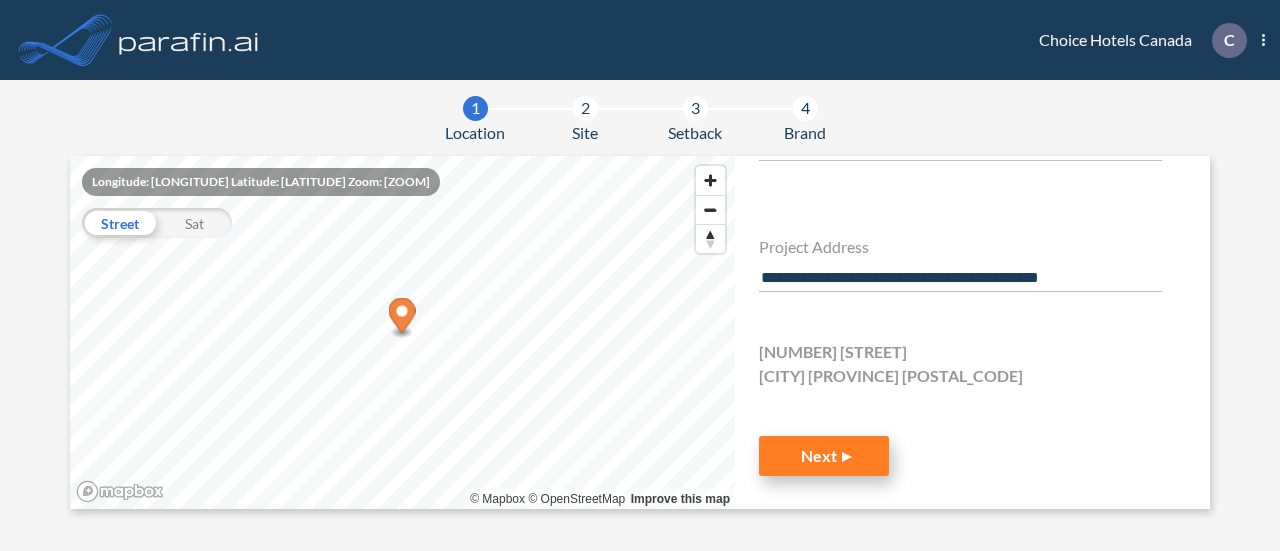 click on "Next" at bounding box center [824, 456] 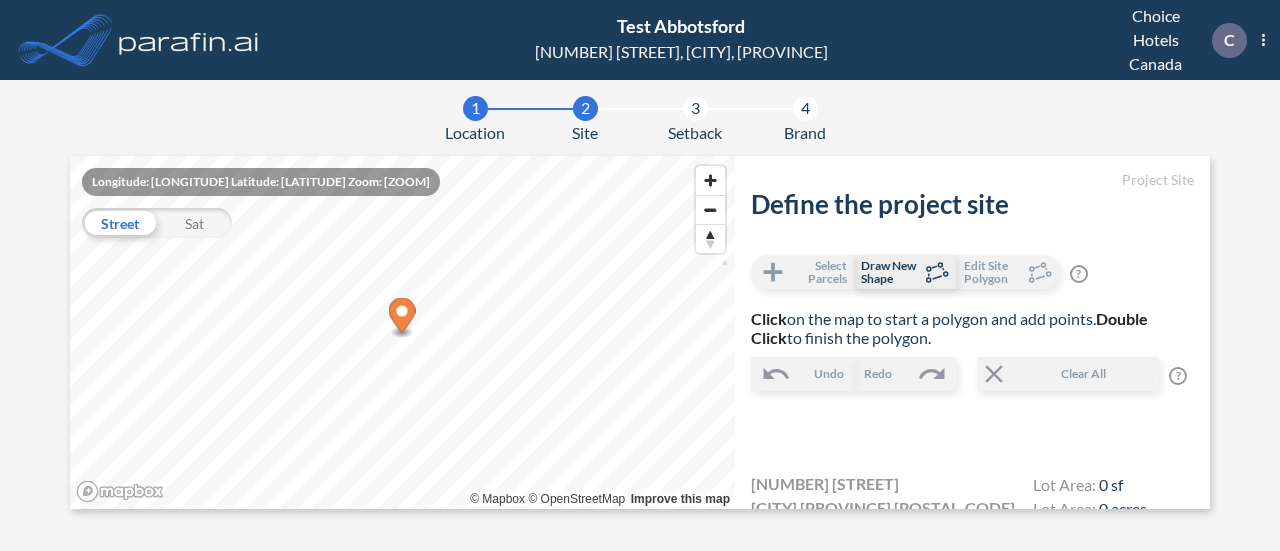 scroll, scrollTop: 136, scrollLeft: 0, axis: vertical 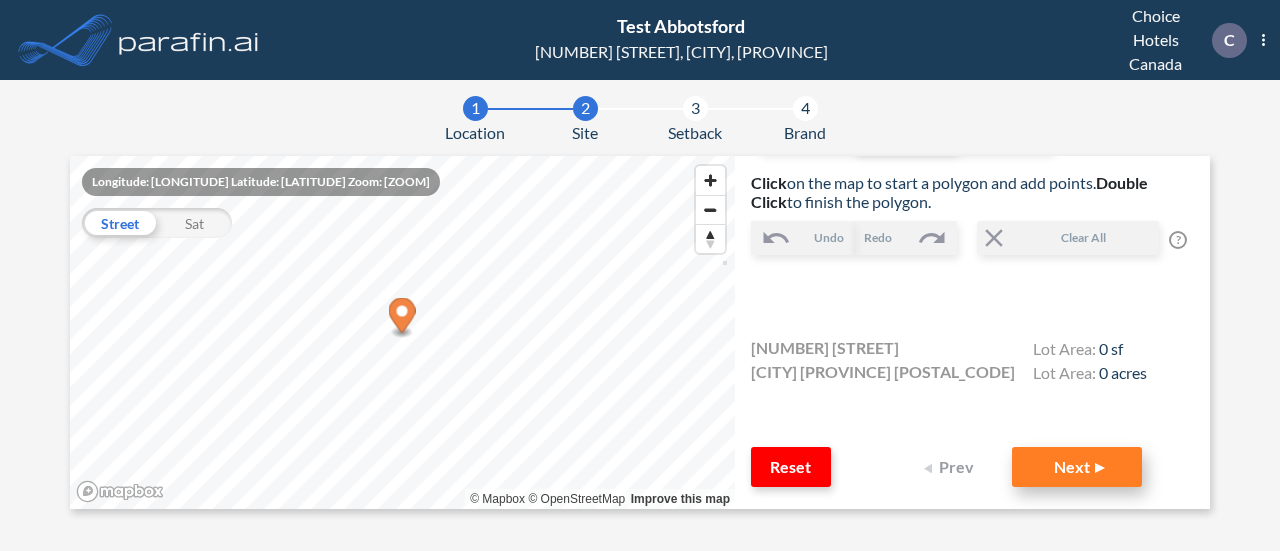click on "Next" at bounding box center [1077, 467] 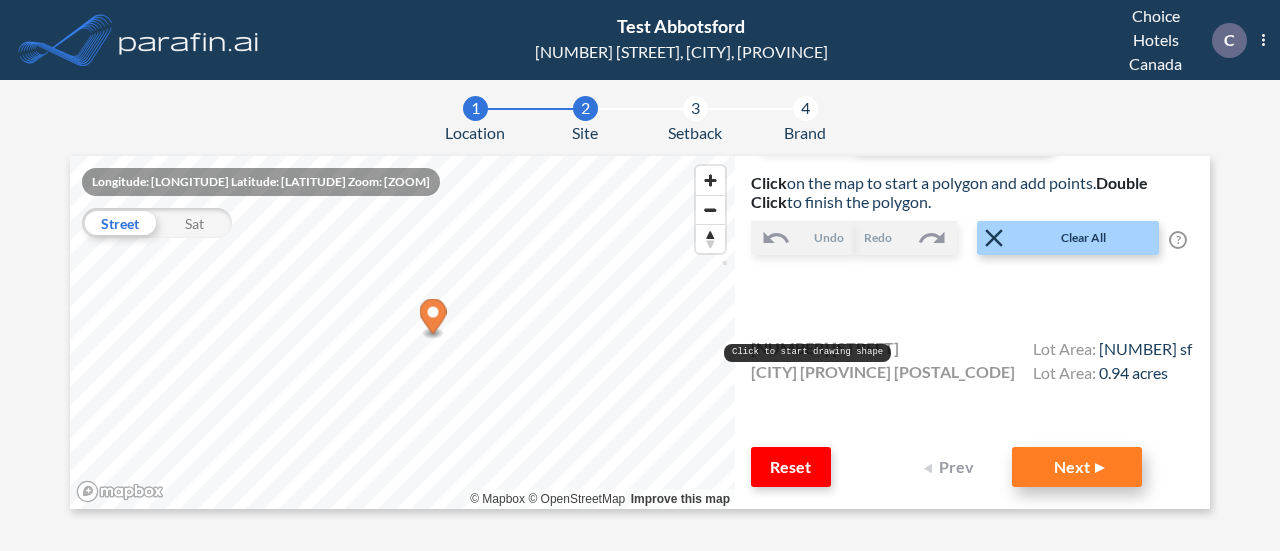 click on "Next" at bounding box center [1077, 467] 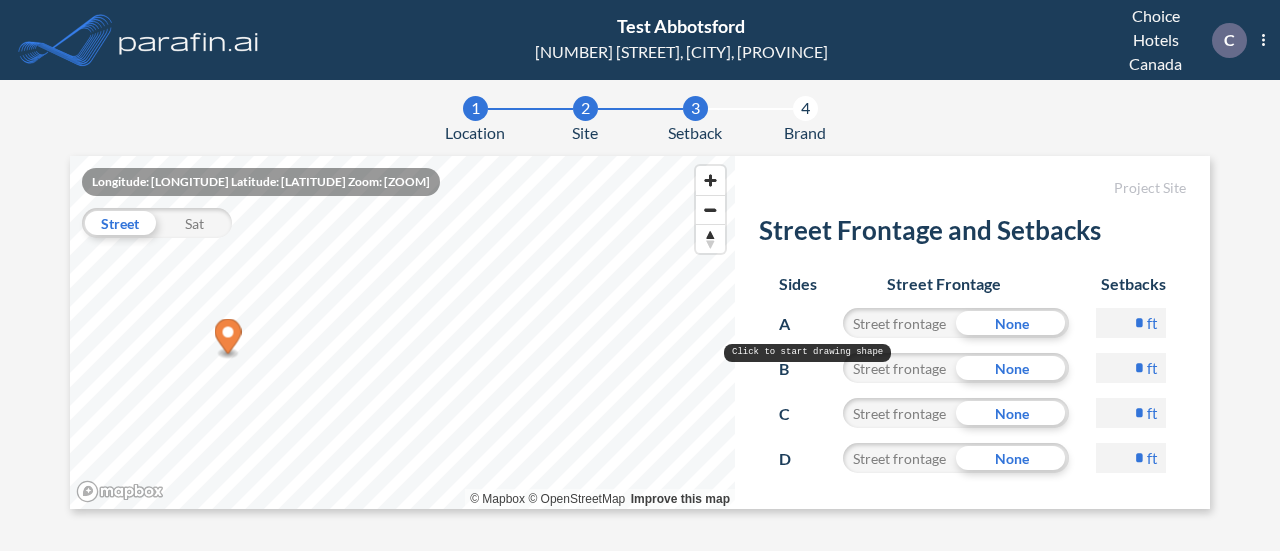 click on "*" at bounding box center (1131, 323) 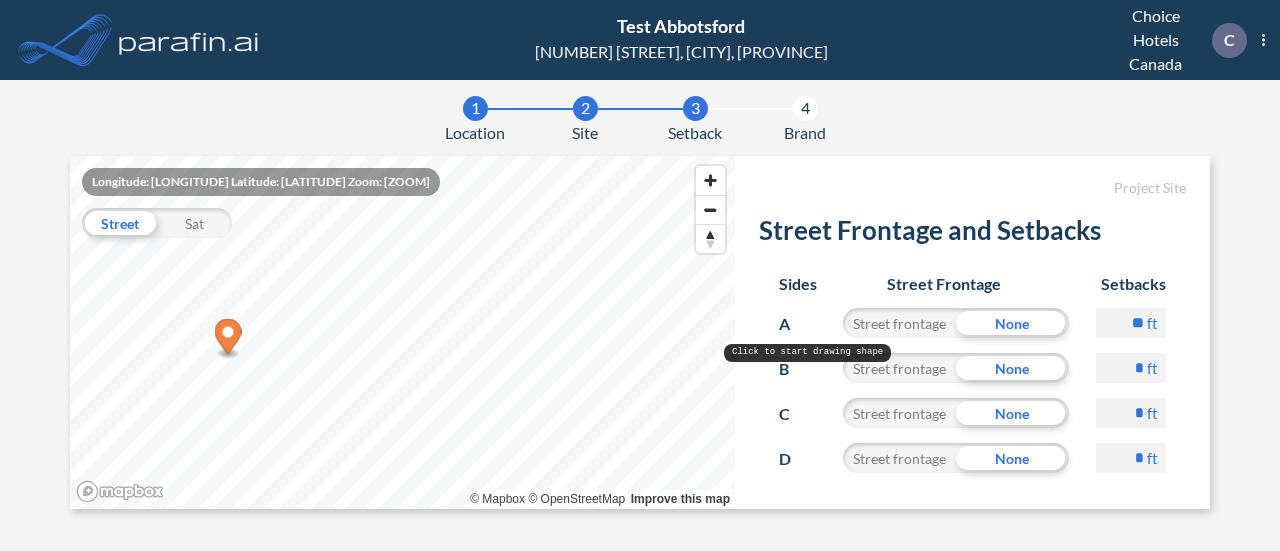 type on "**" 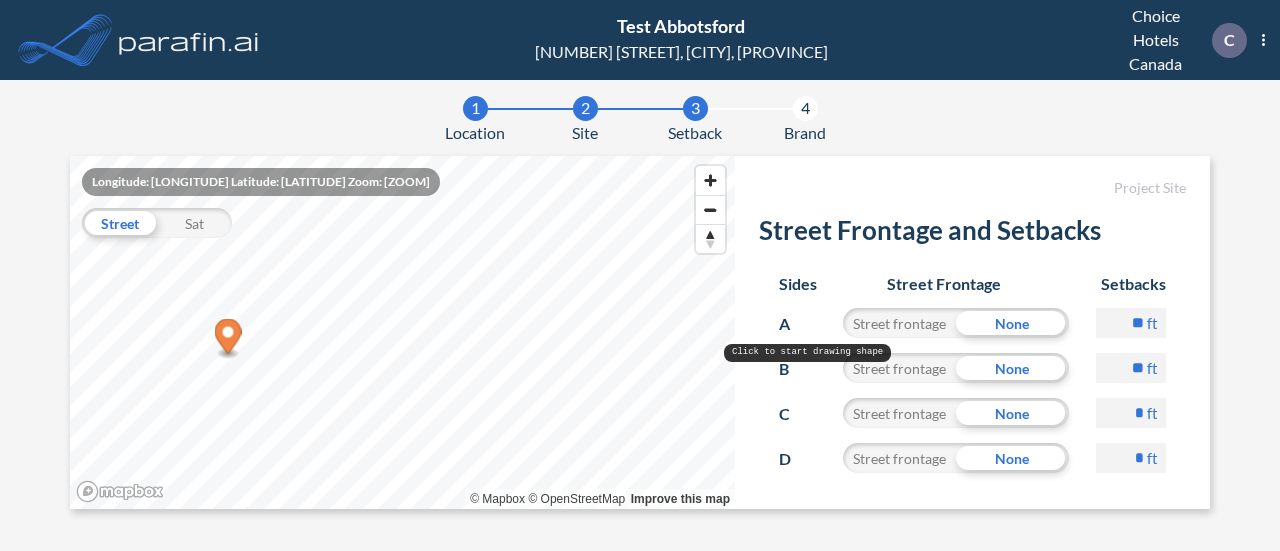 type on "**" 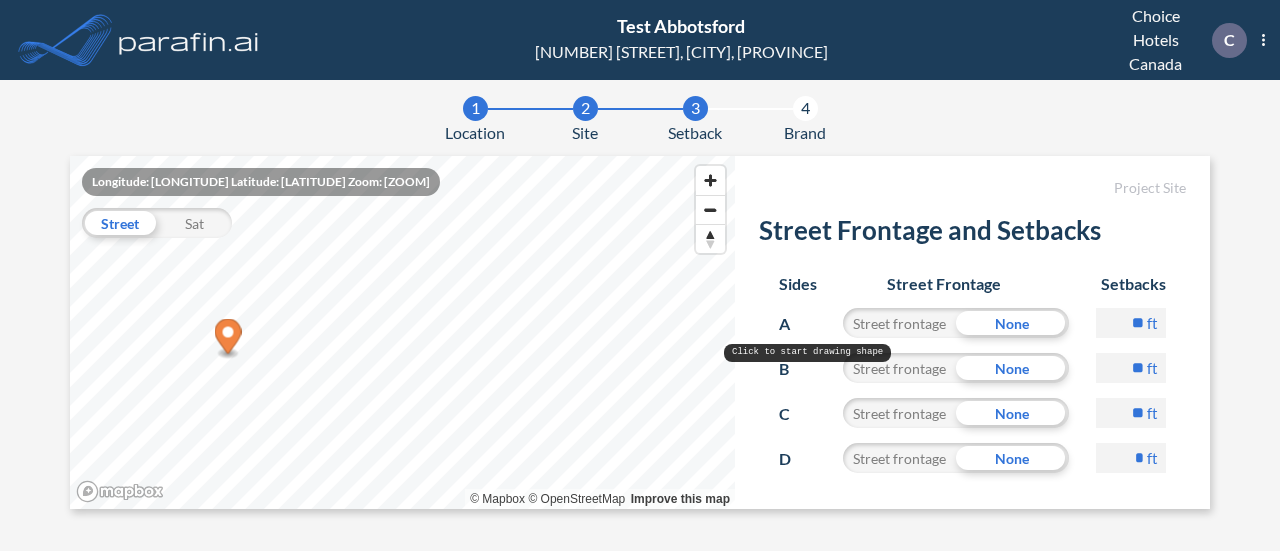 type on "**" 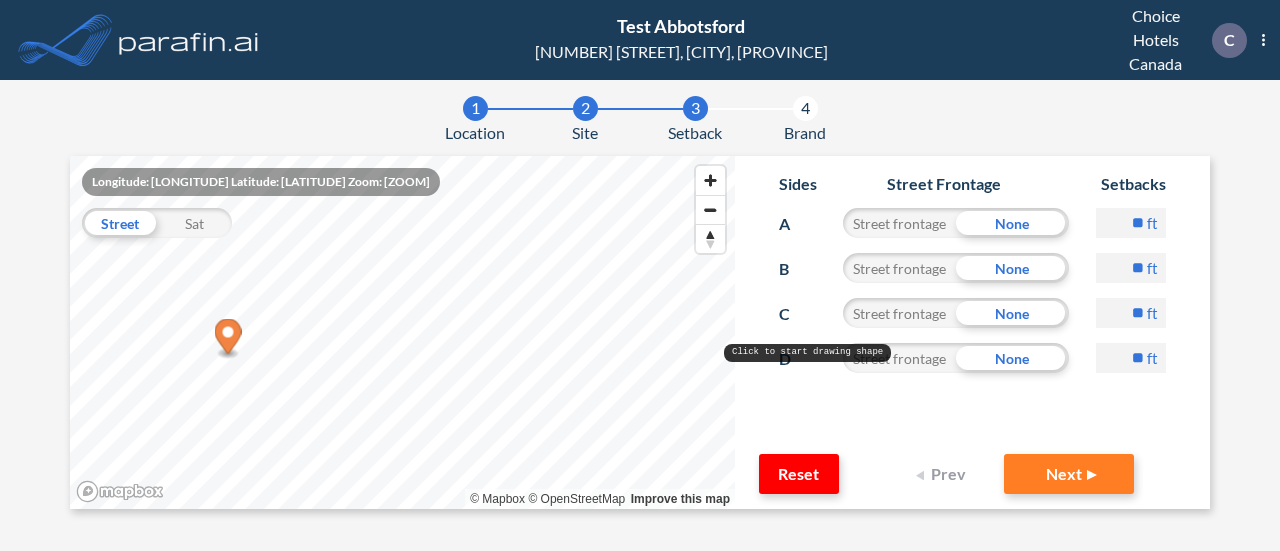 scroll, scrollTop: 120, scrollLeft: 0, axis: vertical 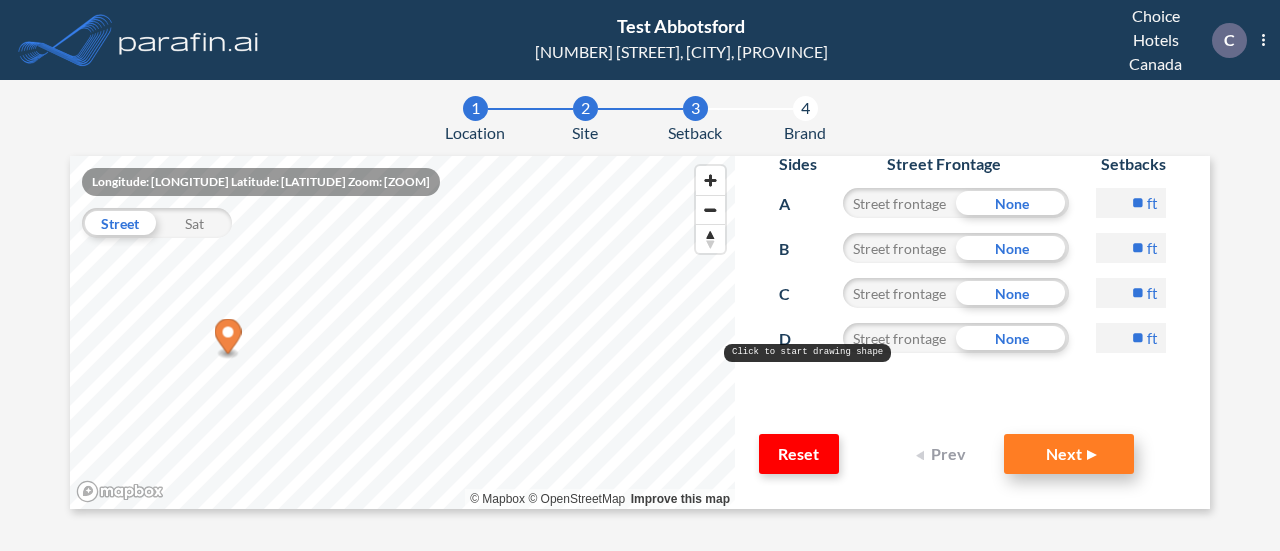 type on "**" 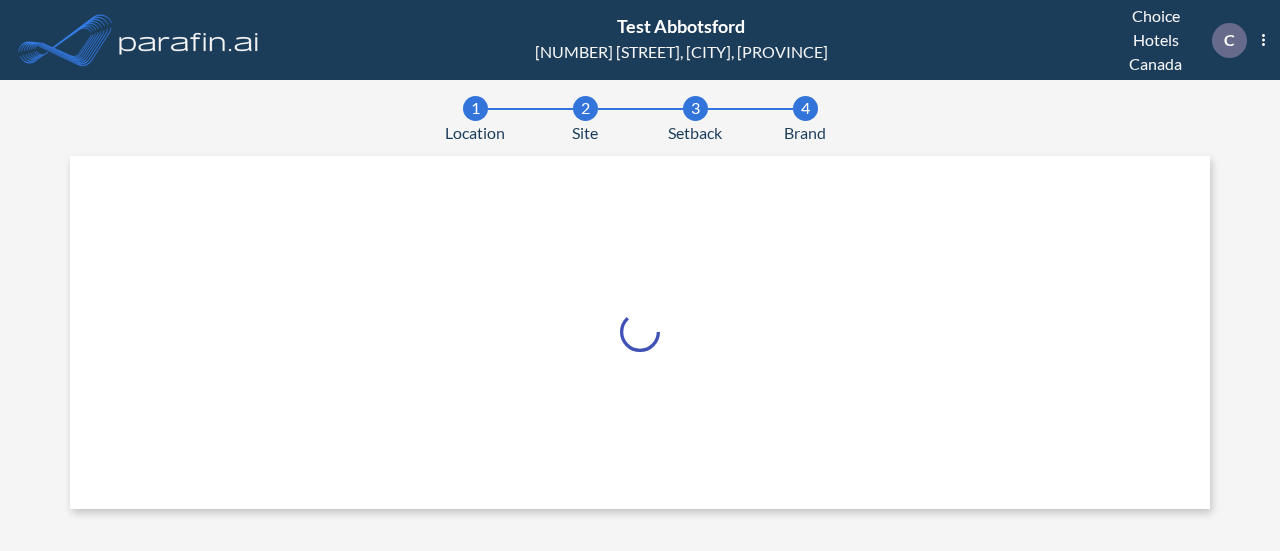scroll, scrollTop: 10, scrollLeft: 0, axis: vertical 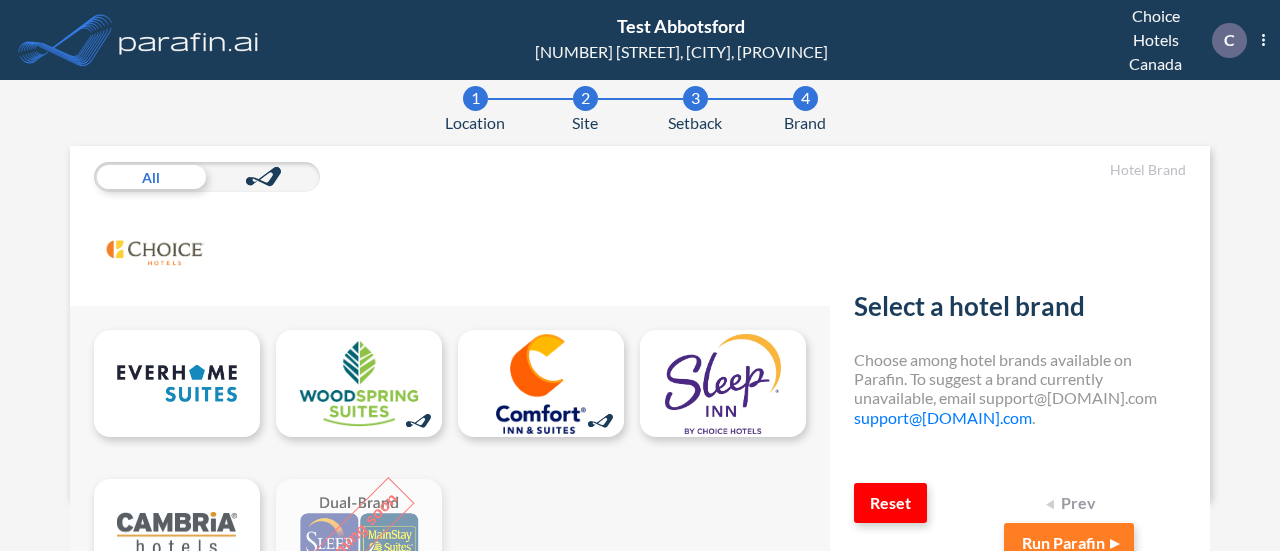 click at bounding box center (450, 471) 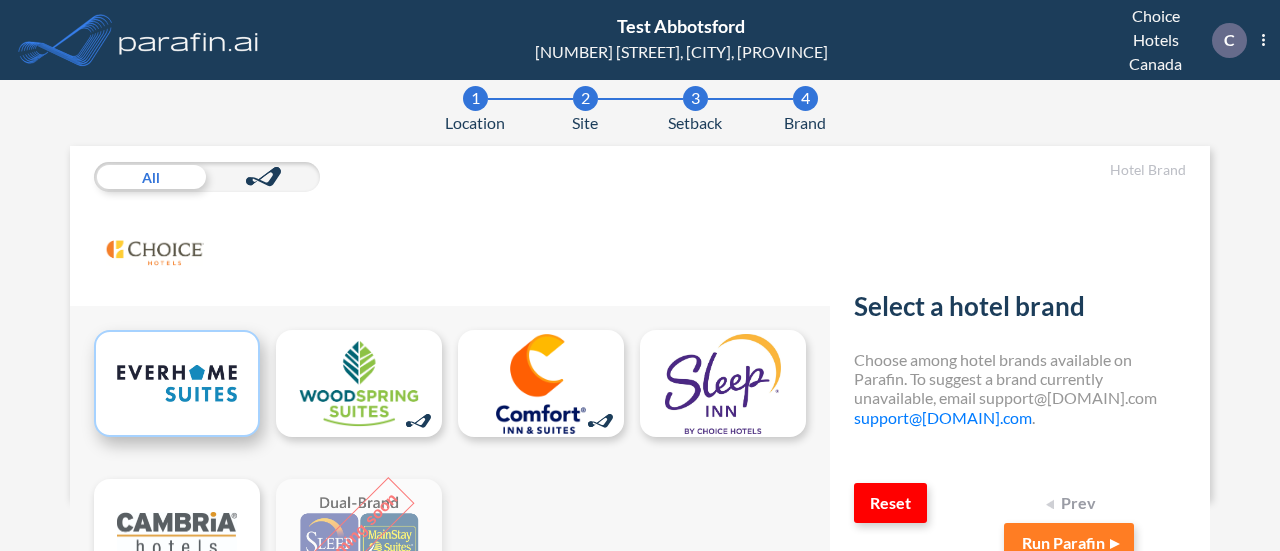 click at bounding box center (177, 383) 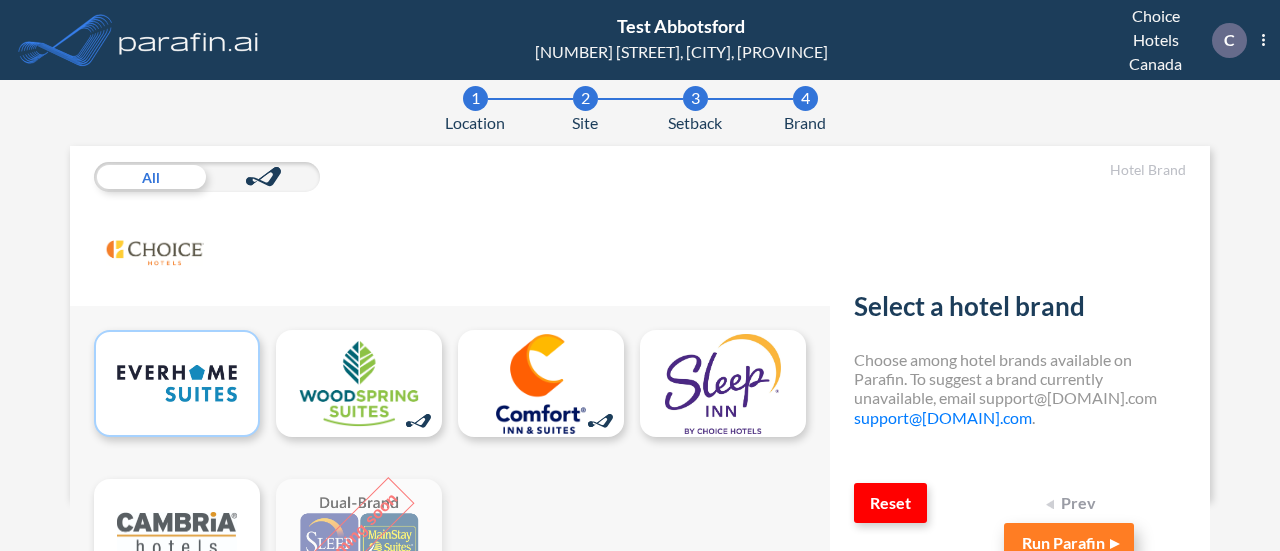 click on "Run Parafin" at bounding box center (1069, 543) 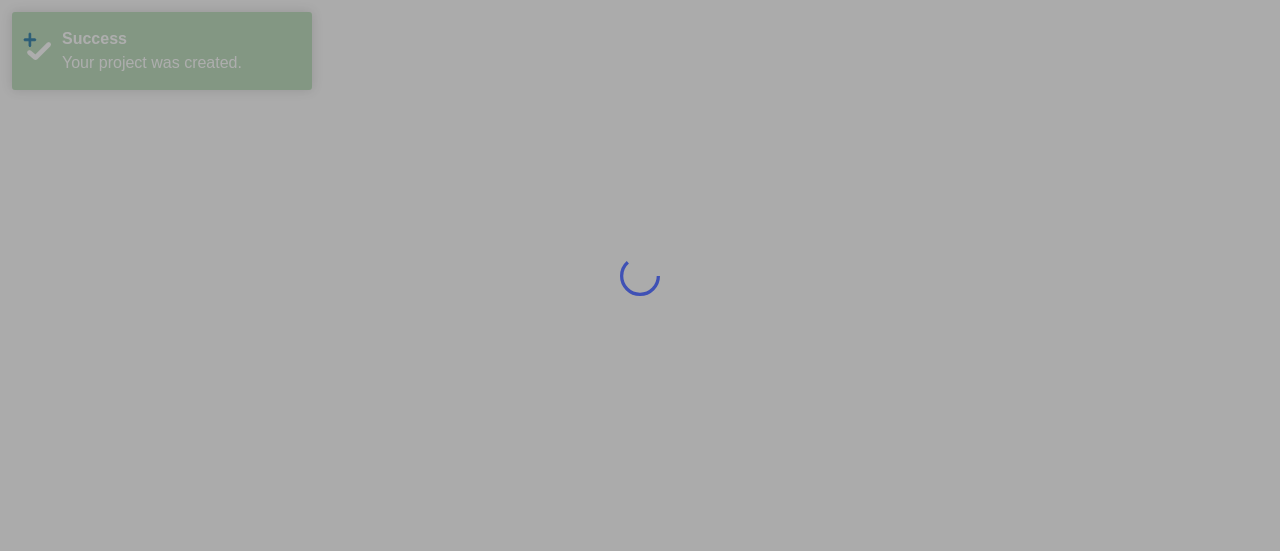 scroll, scrollTop: 0, scrollLeft: 0, axis: both 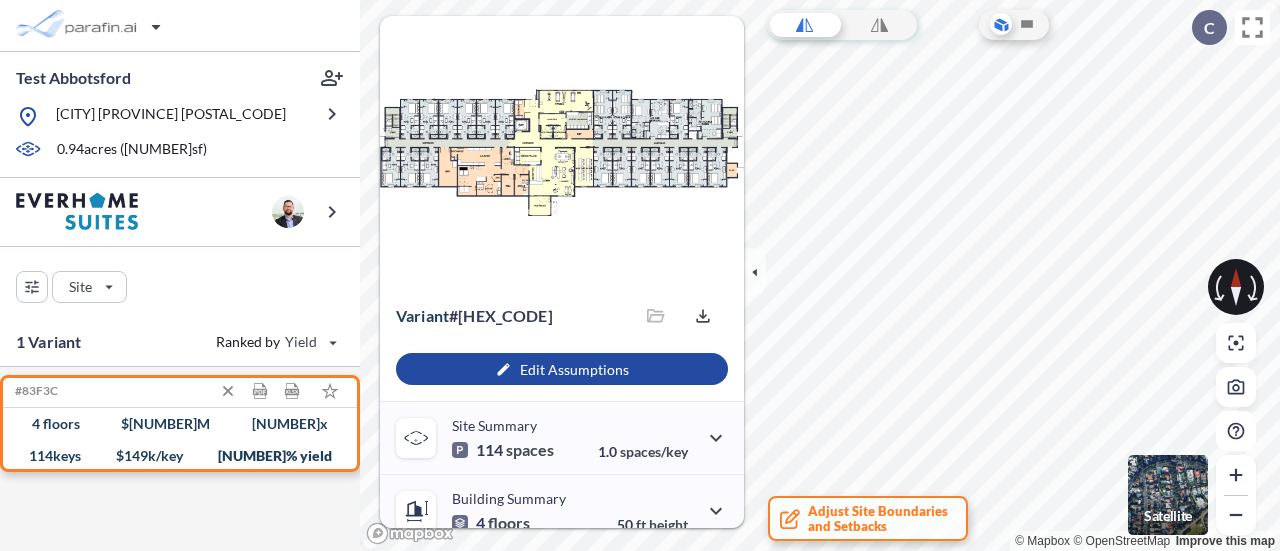 click on "[HEX_CODE] Development Report Design Report" at bounding box center [180, 391] 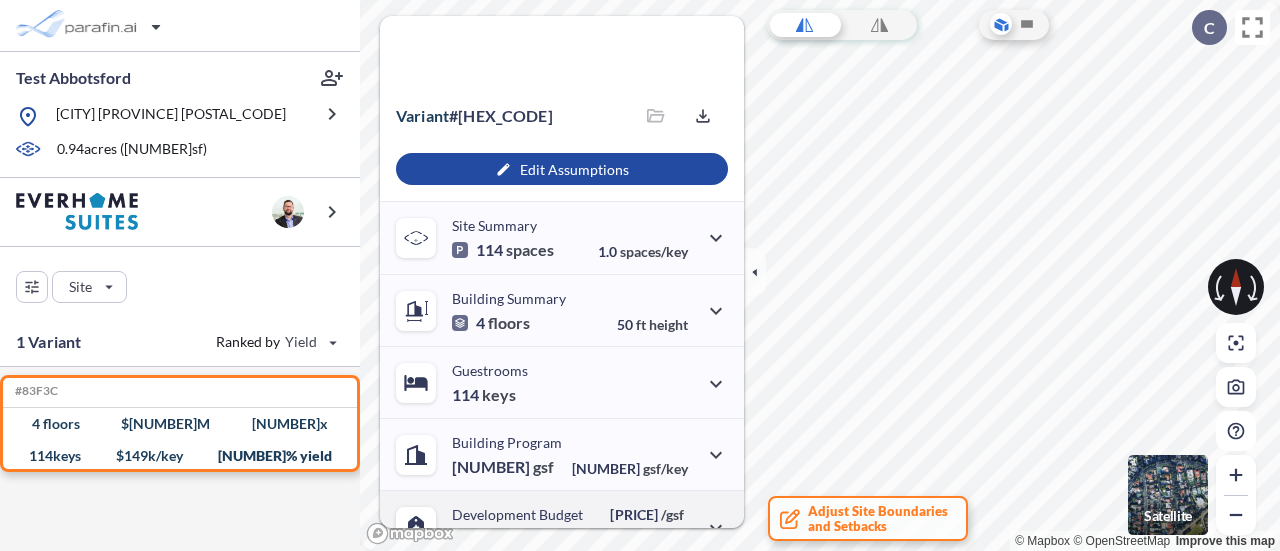scroll, scrollTop: 300, scrollLeft: 0, axis: vertical 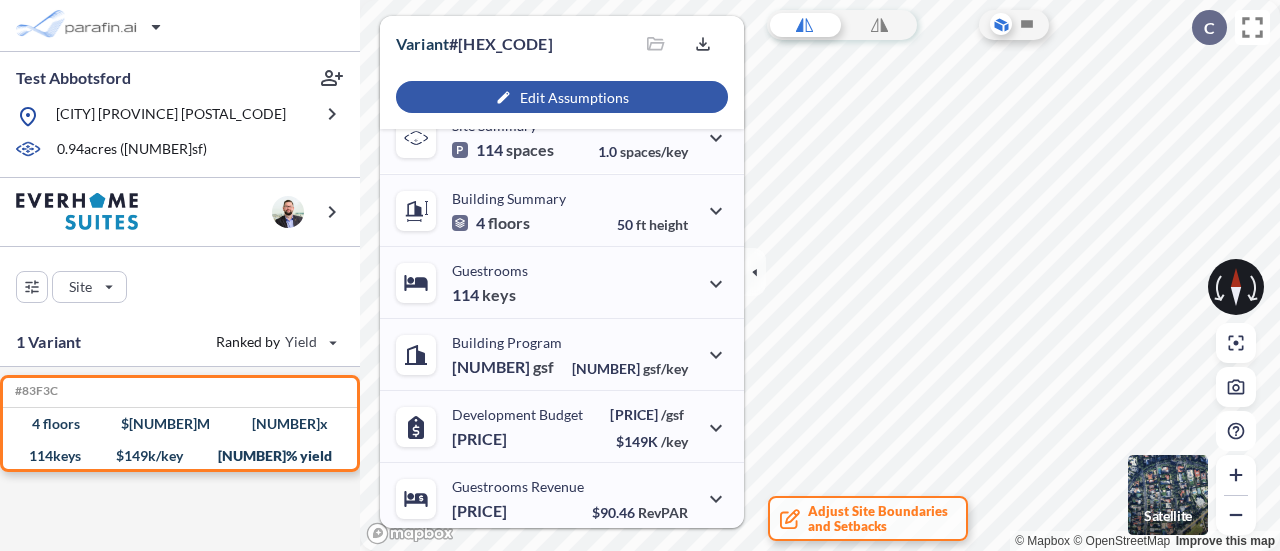click at bounding box center [562, 97] 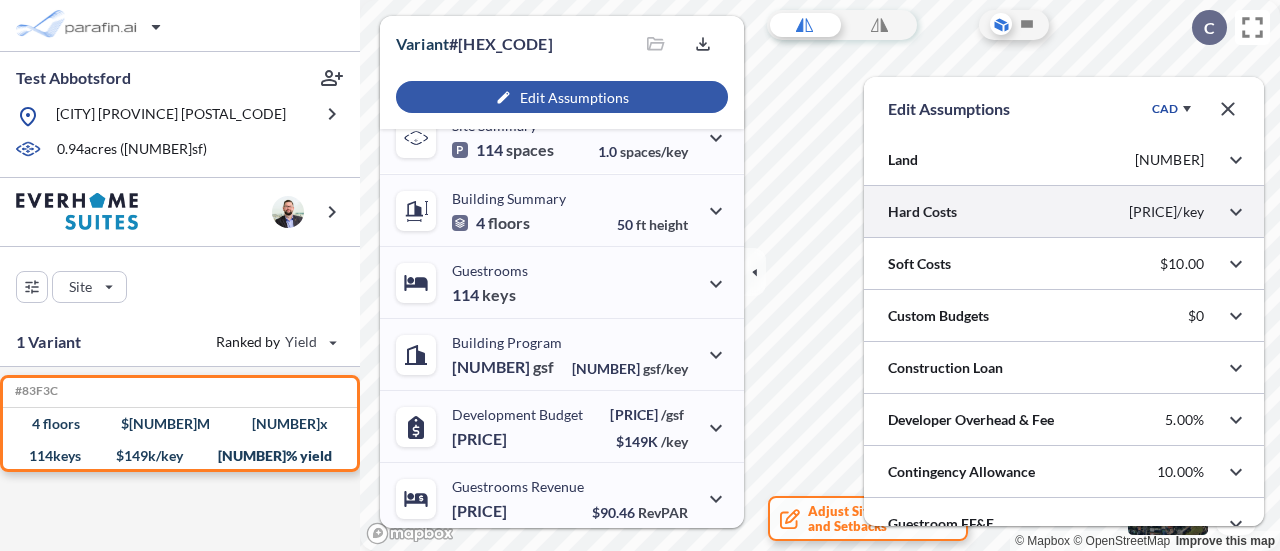 scroll, scrollTop: 75, scrollLeft: 0, axis: vertical 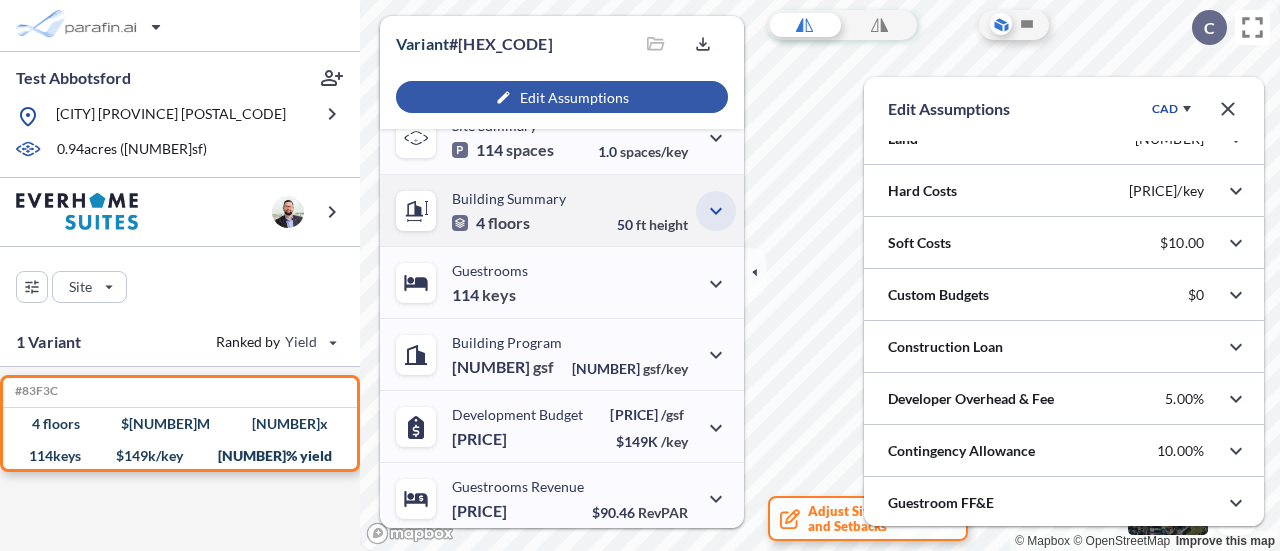 click 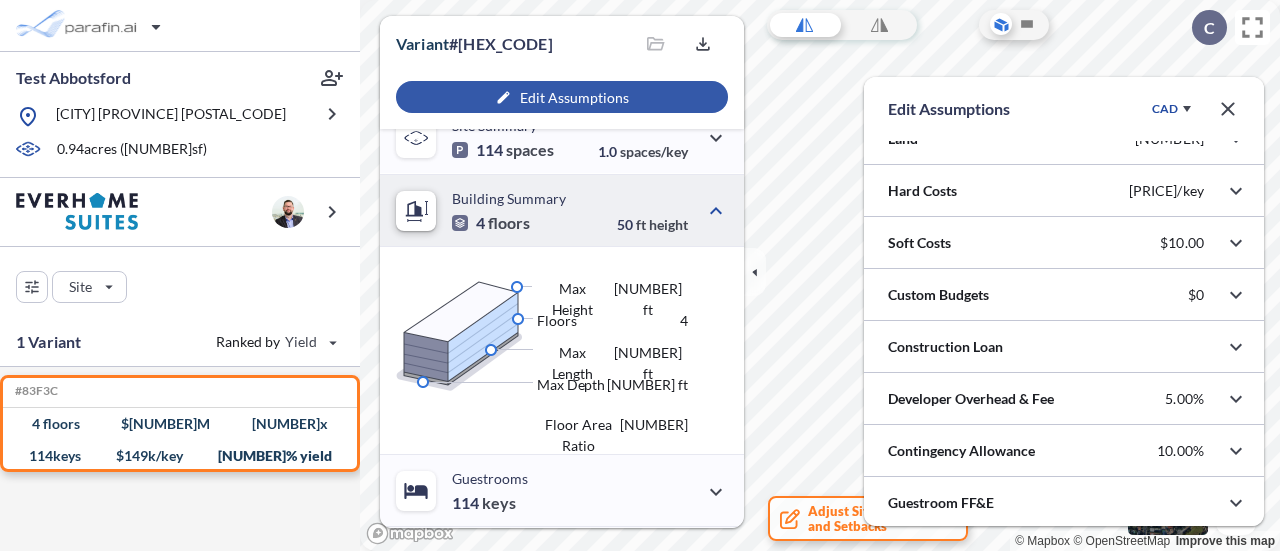 click at bounding box center (562, 97) 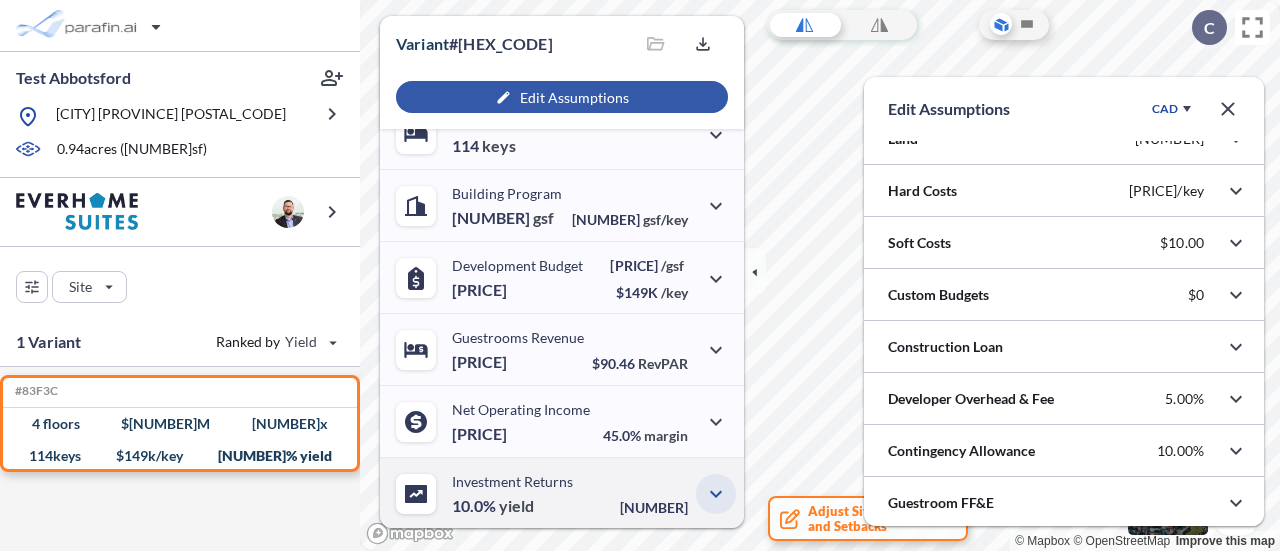 click 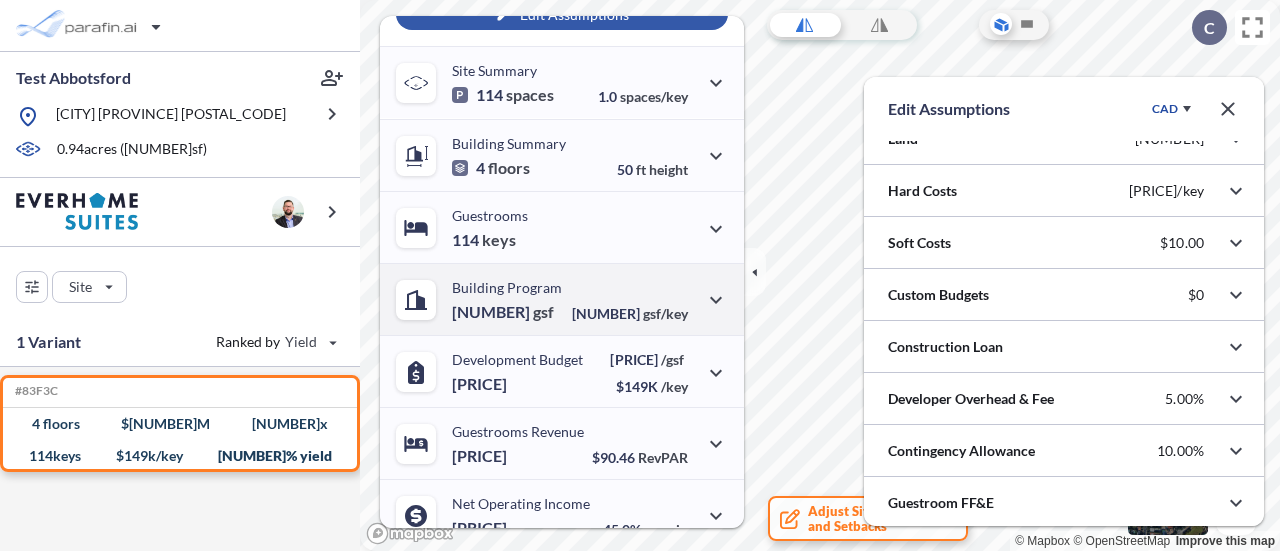 scroll, scrollTop: 255, scrollLeft: 0, axis: vertical 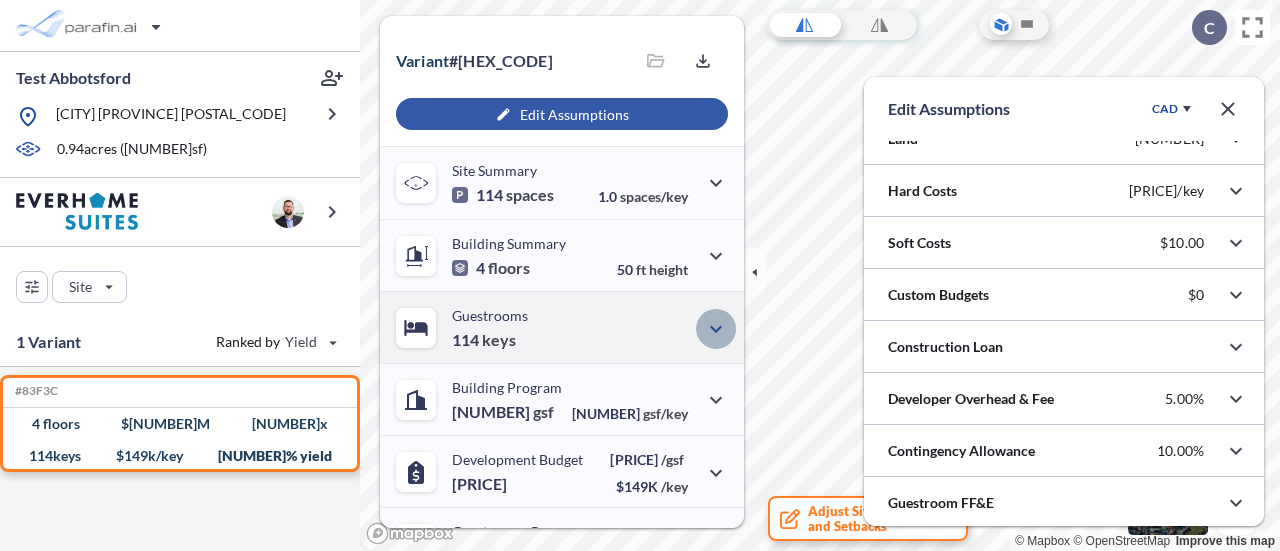 click 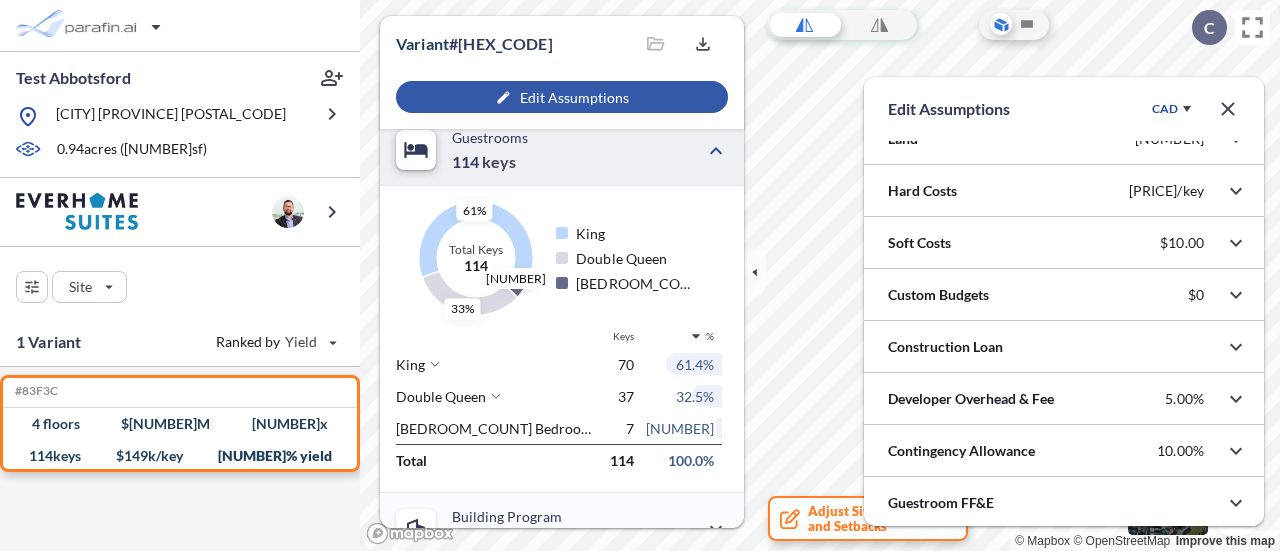 scroll, scrollTop: 455, scrollLeft: 0, axis: vertical 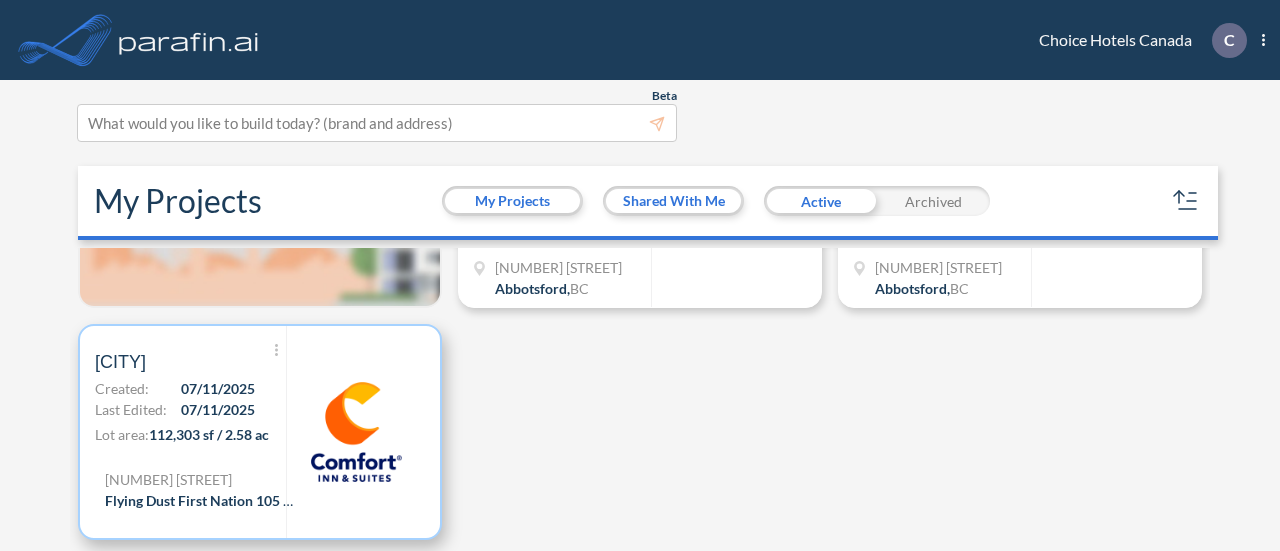 click on "07/11/2025" at bounding box center (218, 388) 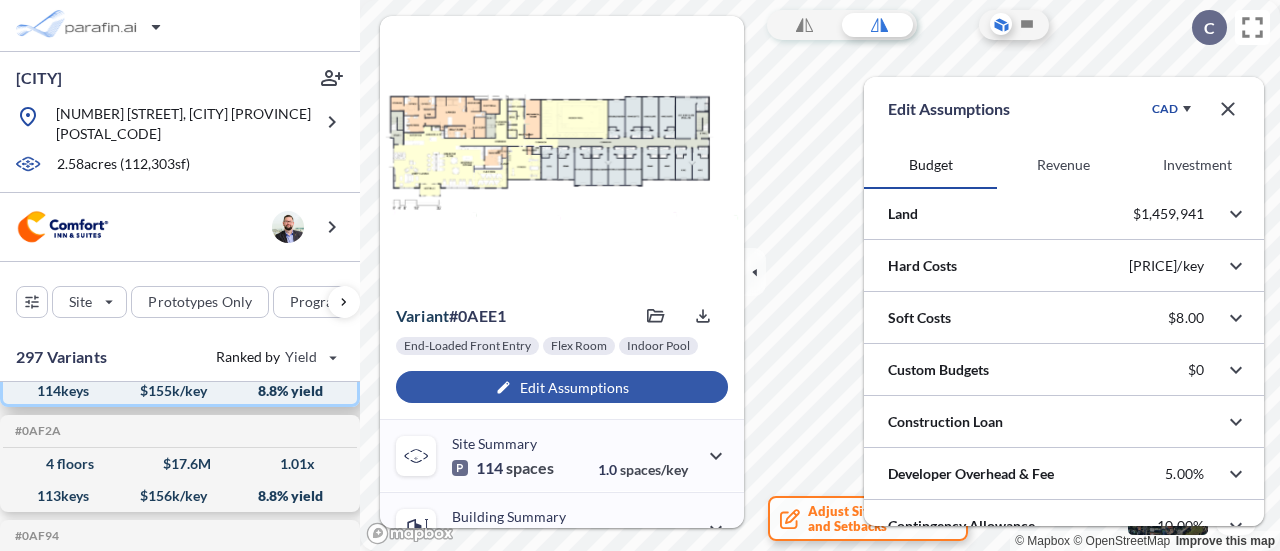 scroll, scrollTop: 400, scrollLeft: 0, axis: vertical 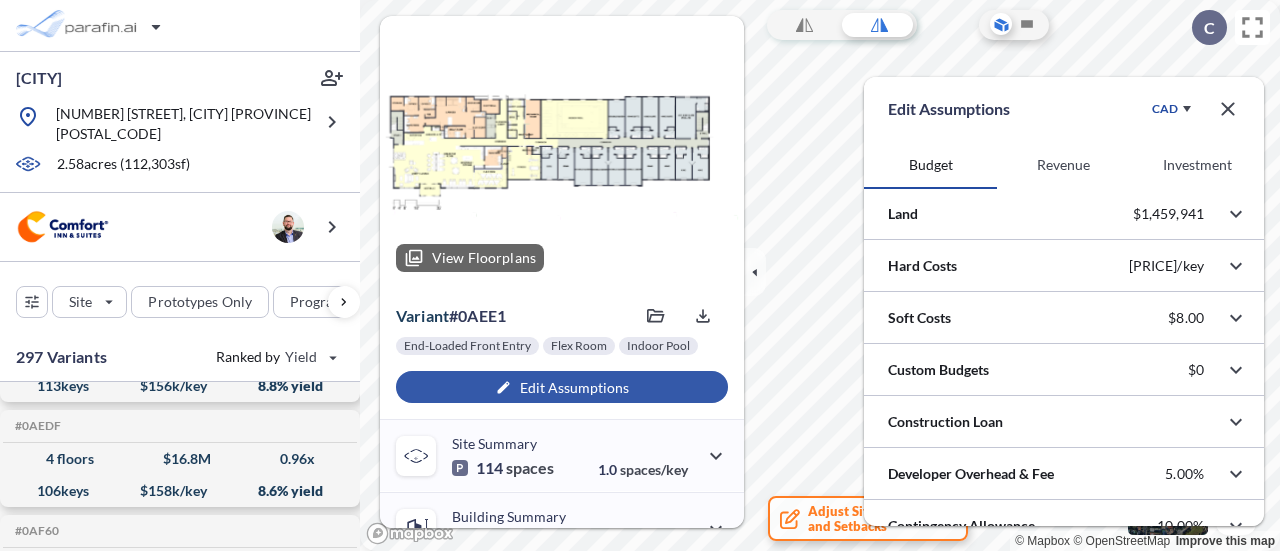 click at bounding box center [562, 152] 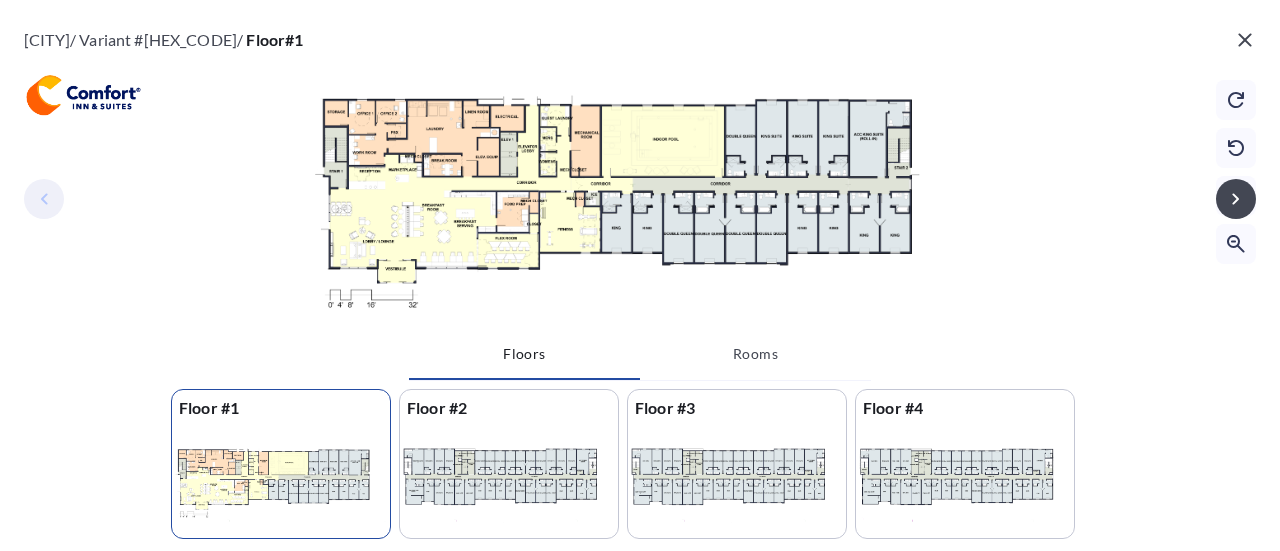 click at bounding box center [640, 170] 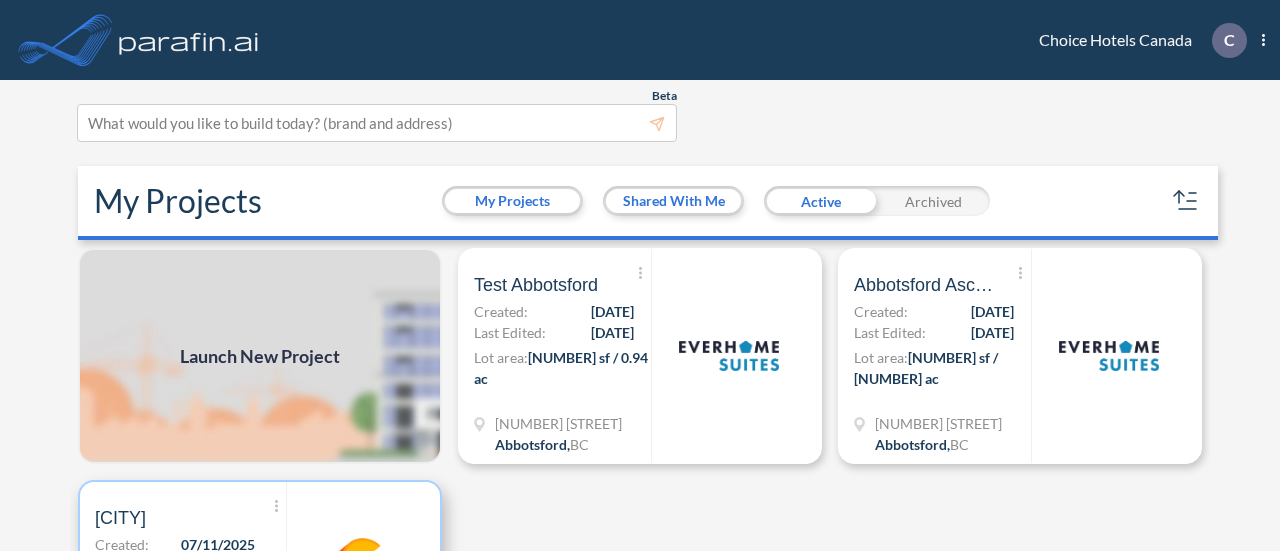 click at bounding box center (355, 588) 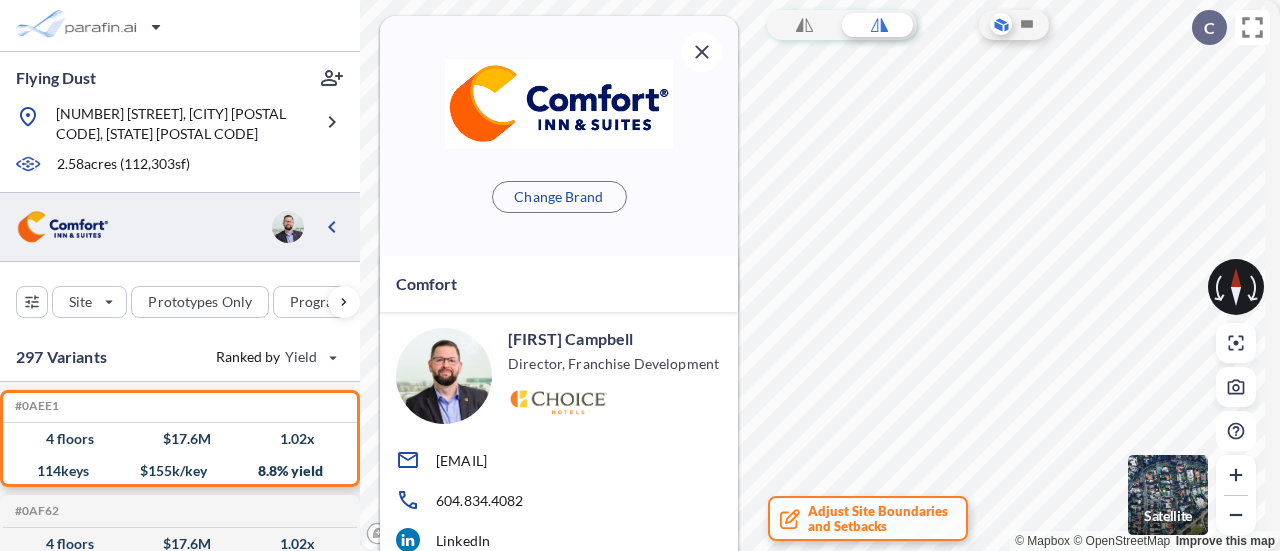 scroll, scrollTop: 0, scrollLeft: 0, axis: both 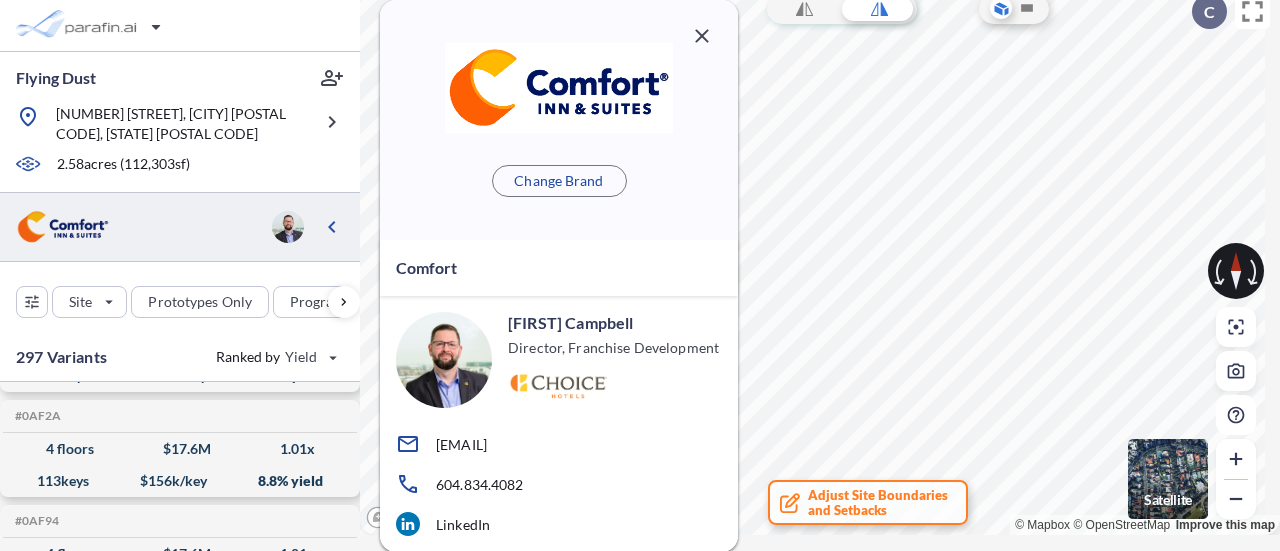 click 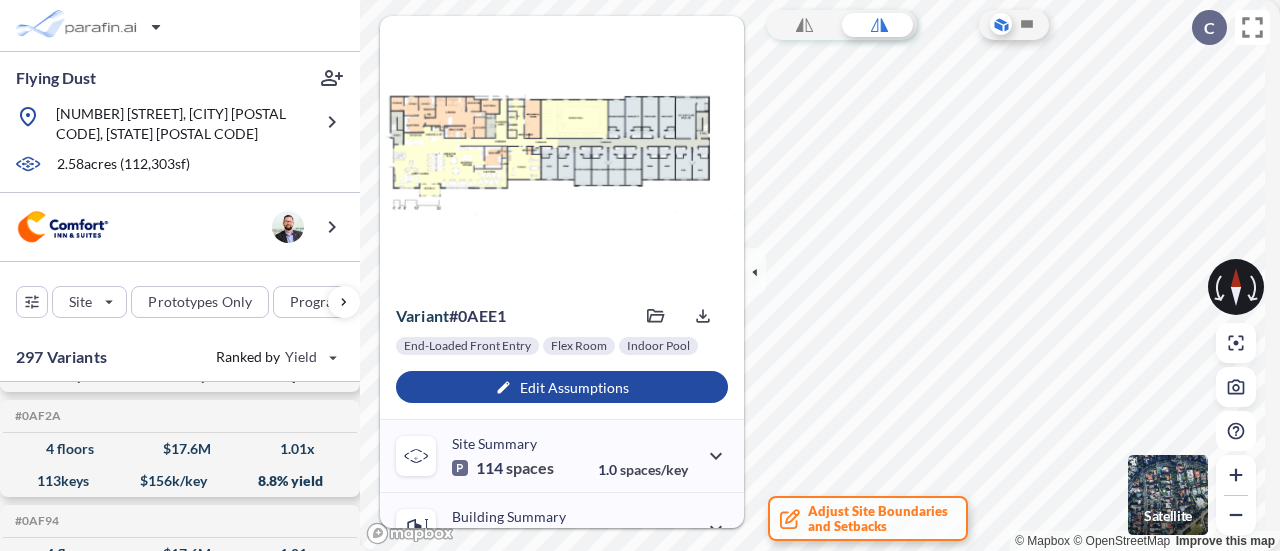 scroll, scrollTop: 0, scrollLeft: 0, axis: both 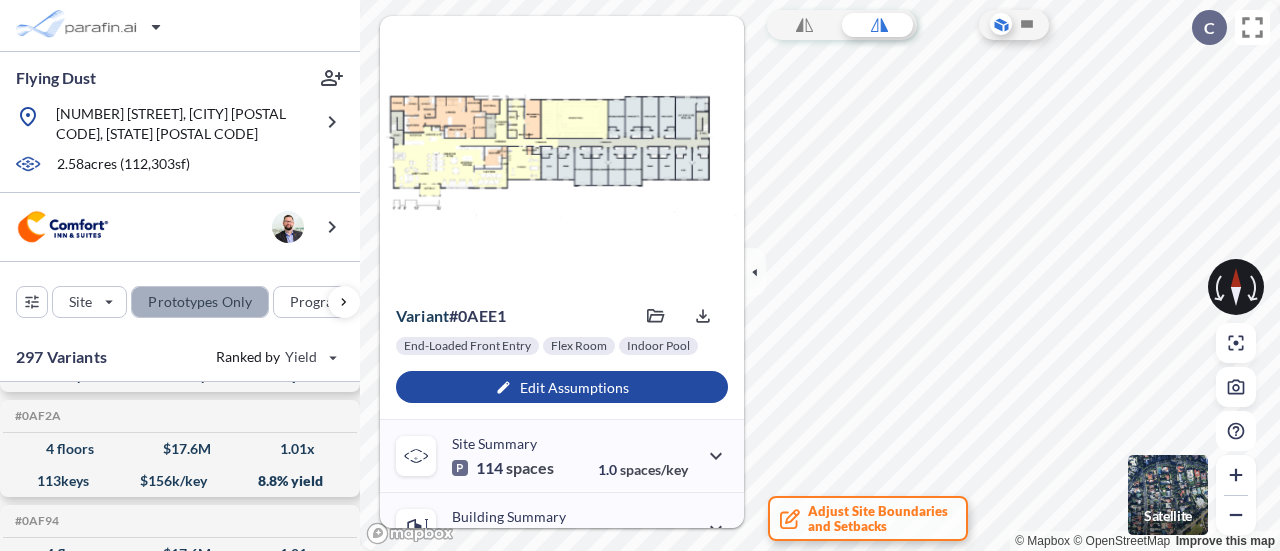 click at bounding box center (200, 302) 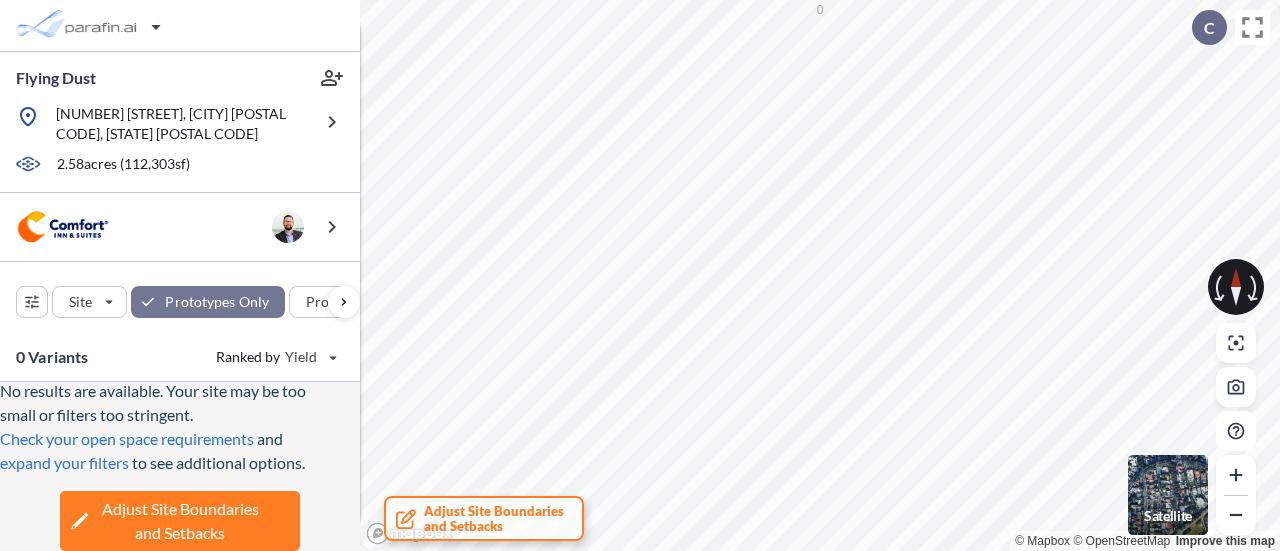 scroll, scrollTop: 10, scrollLeft: 0, axis: vertical 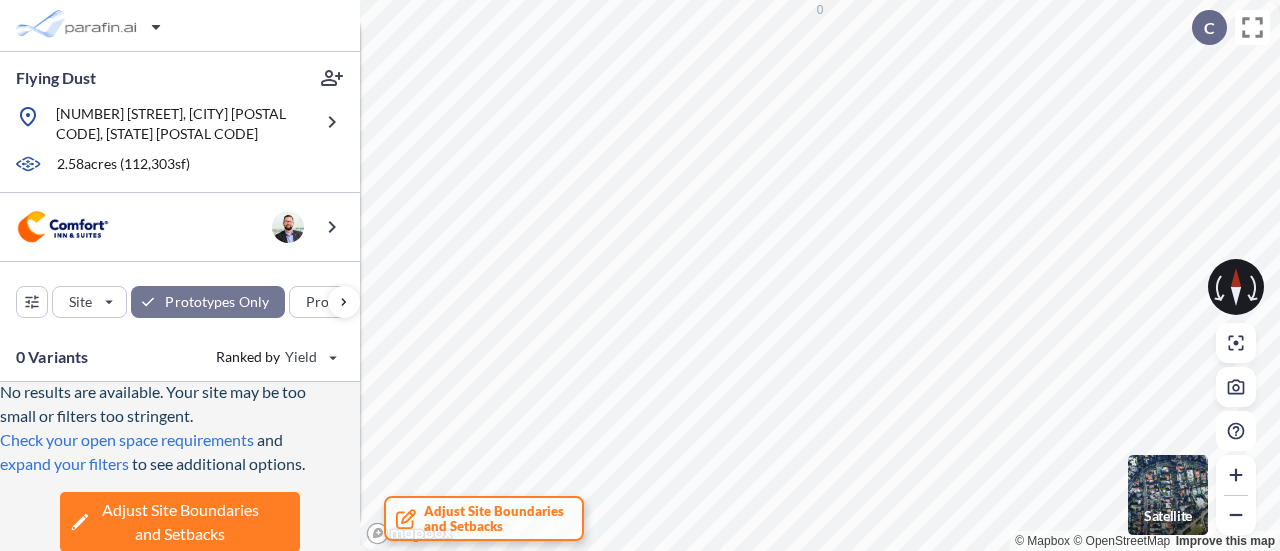 click at bounding box center [208, 302] 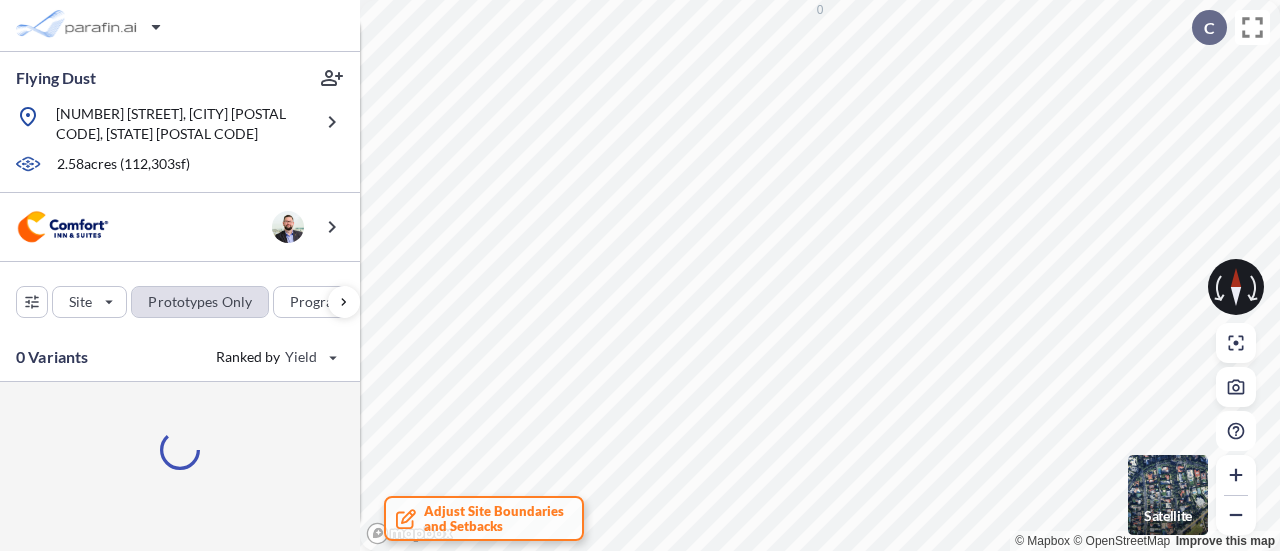scroll, scrollTop: 0, scrollLeft: 0, axis: both 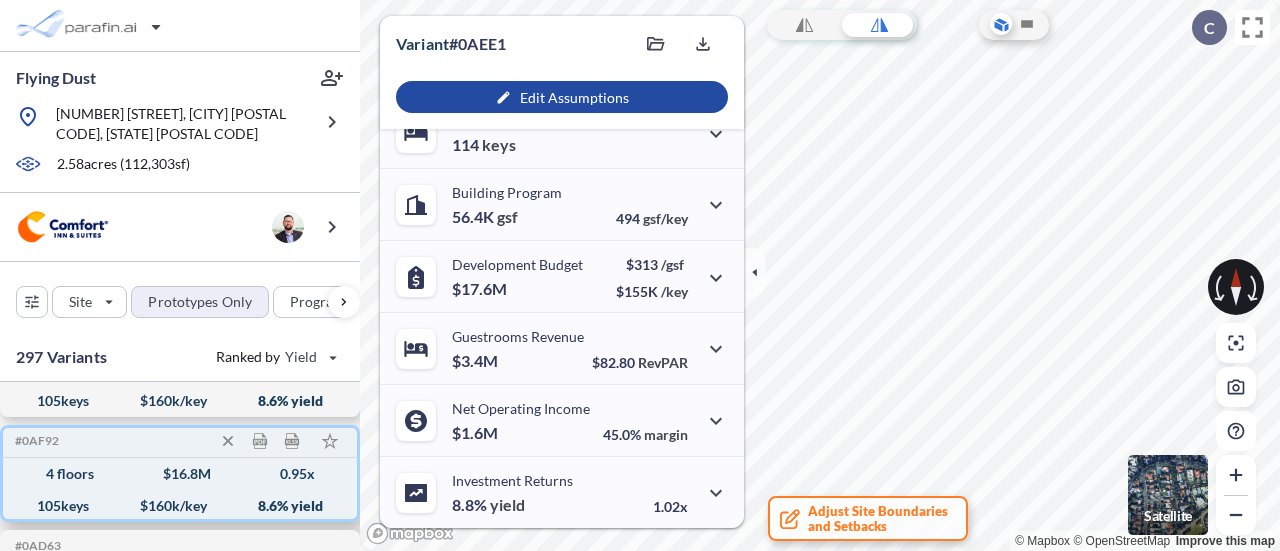 click on "4 floors $ 16.8 M 0.95 x" at bounding box center (180, 474) 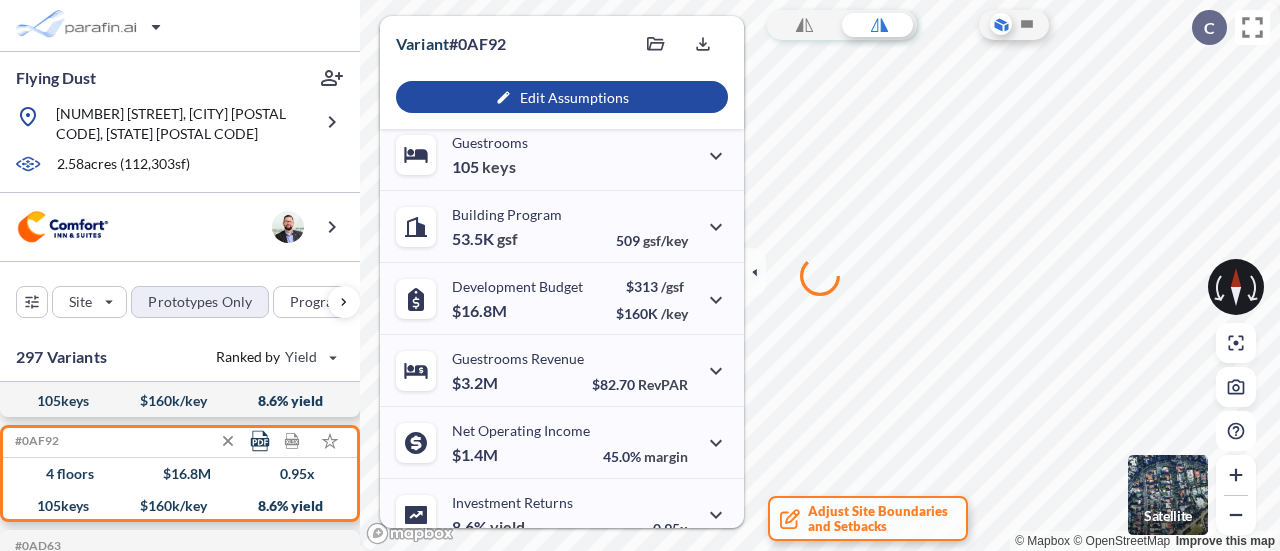 scroll, scrollTop: 490, scrollLeft: 0, axis: vertical 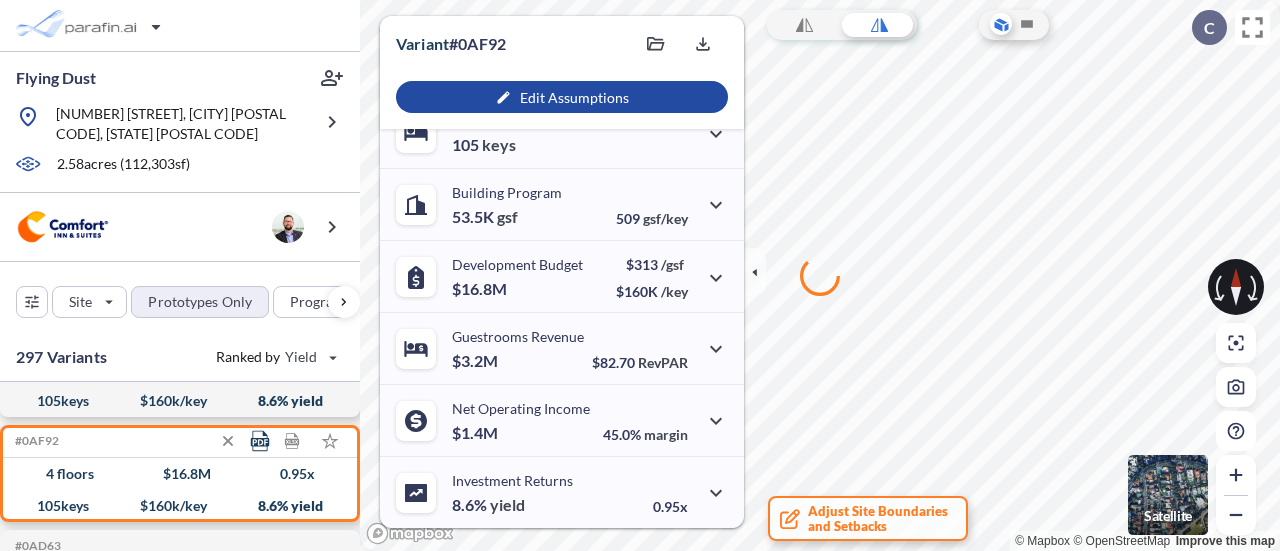 click 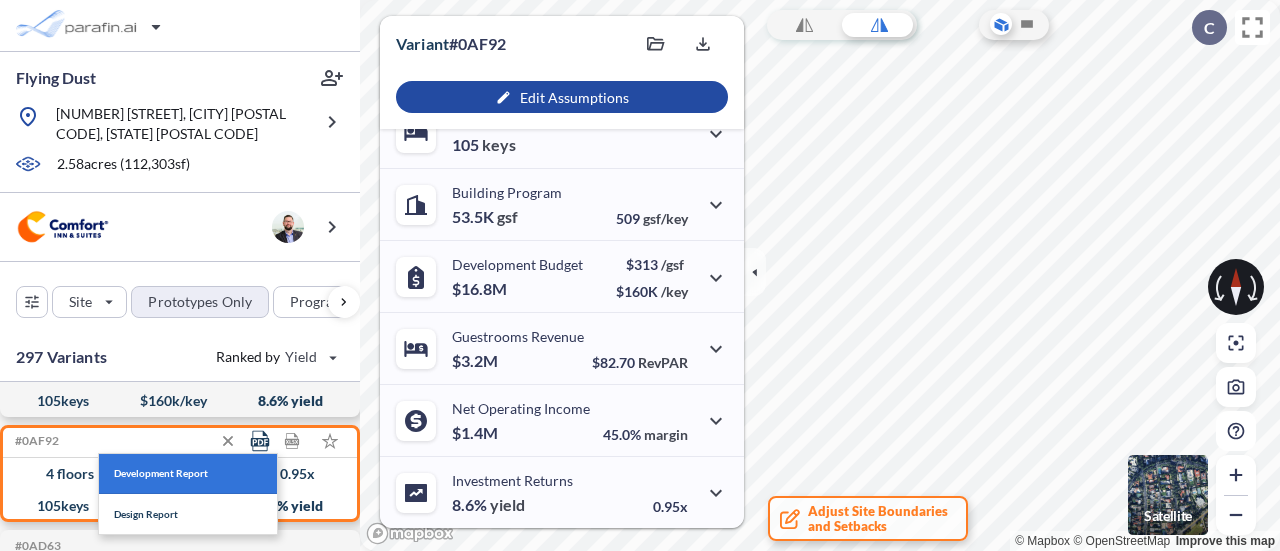 click on "Development Report" at bounding box center (161, 473) 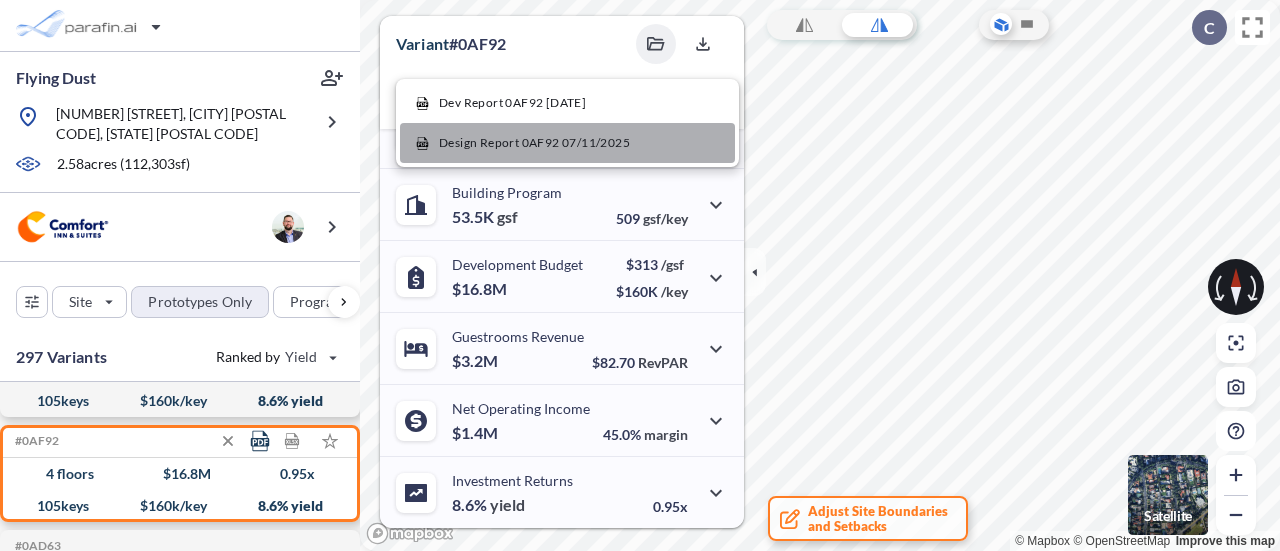 click on "Design Report 0AF92 07/11/2025" at bounding box center (534, 143) 